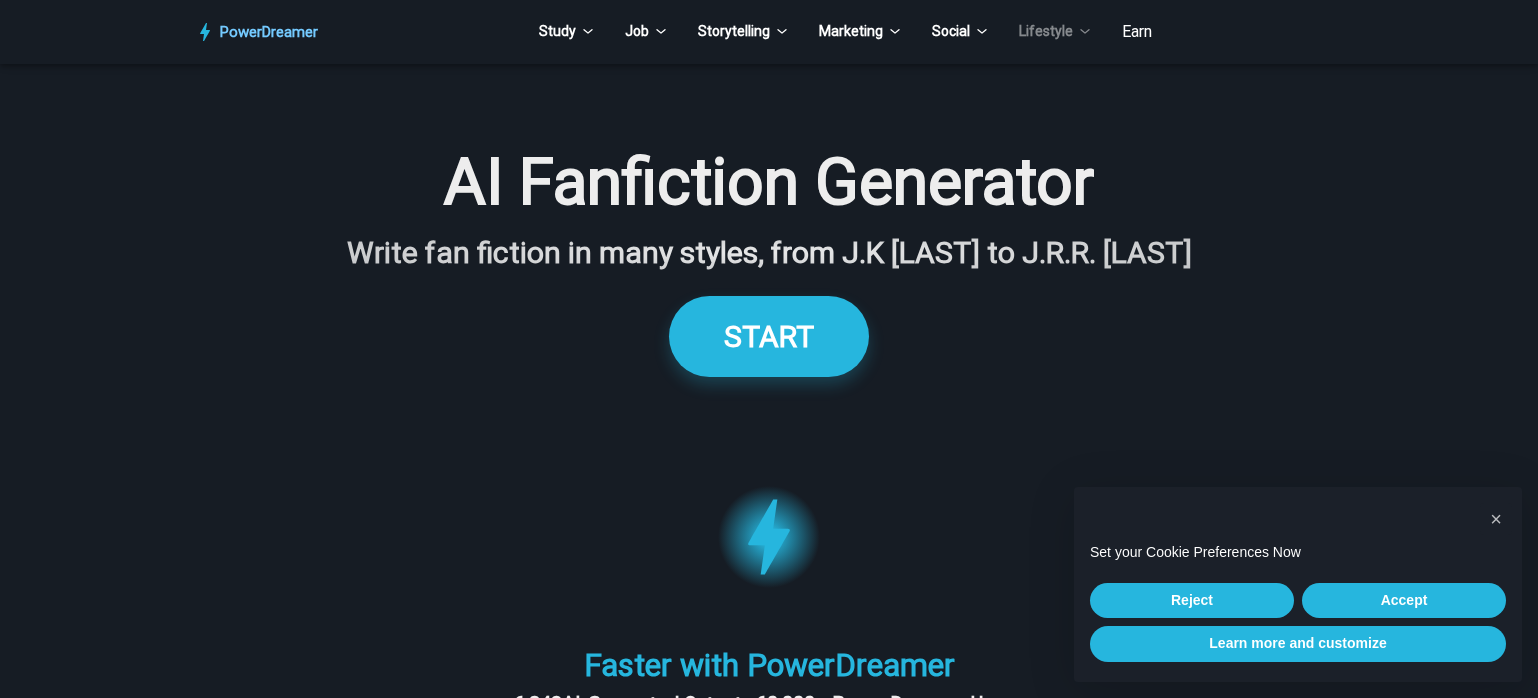 scroll, scrollTop: 0, scrollLeft: 0, axis: both 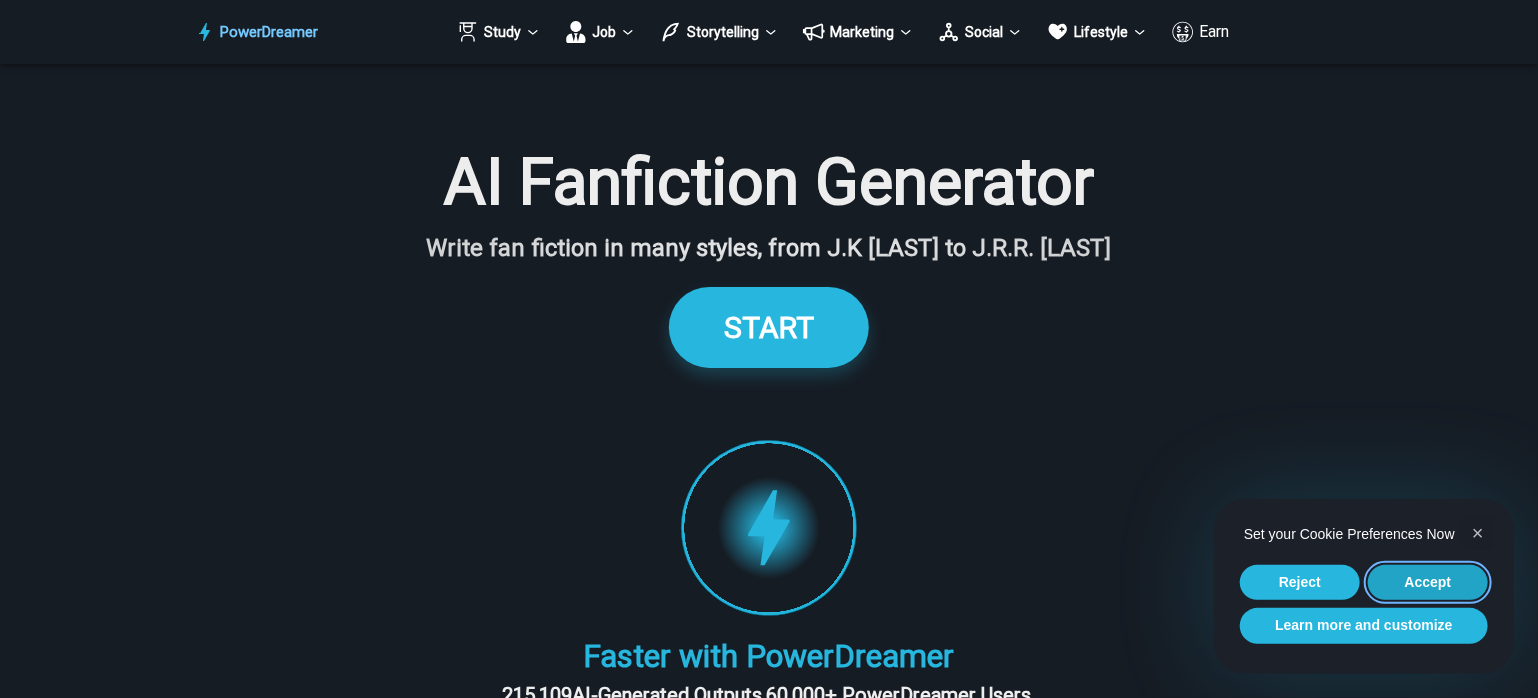 click on "Accept" at bounding box center (1428, 583) 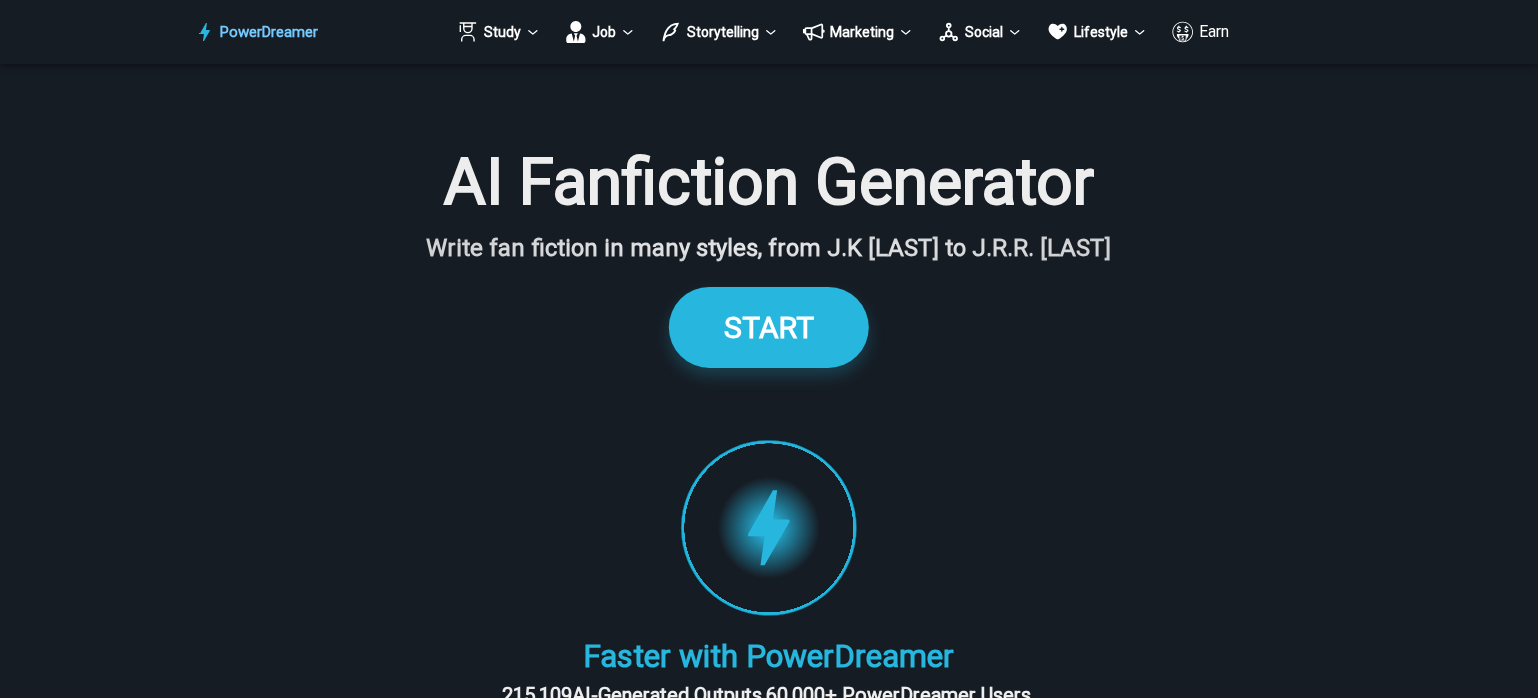scroll, scrollTop: 0, scrollLeft: 0, axis: both 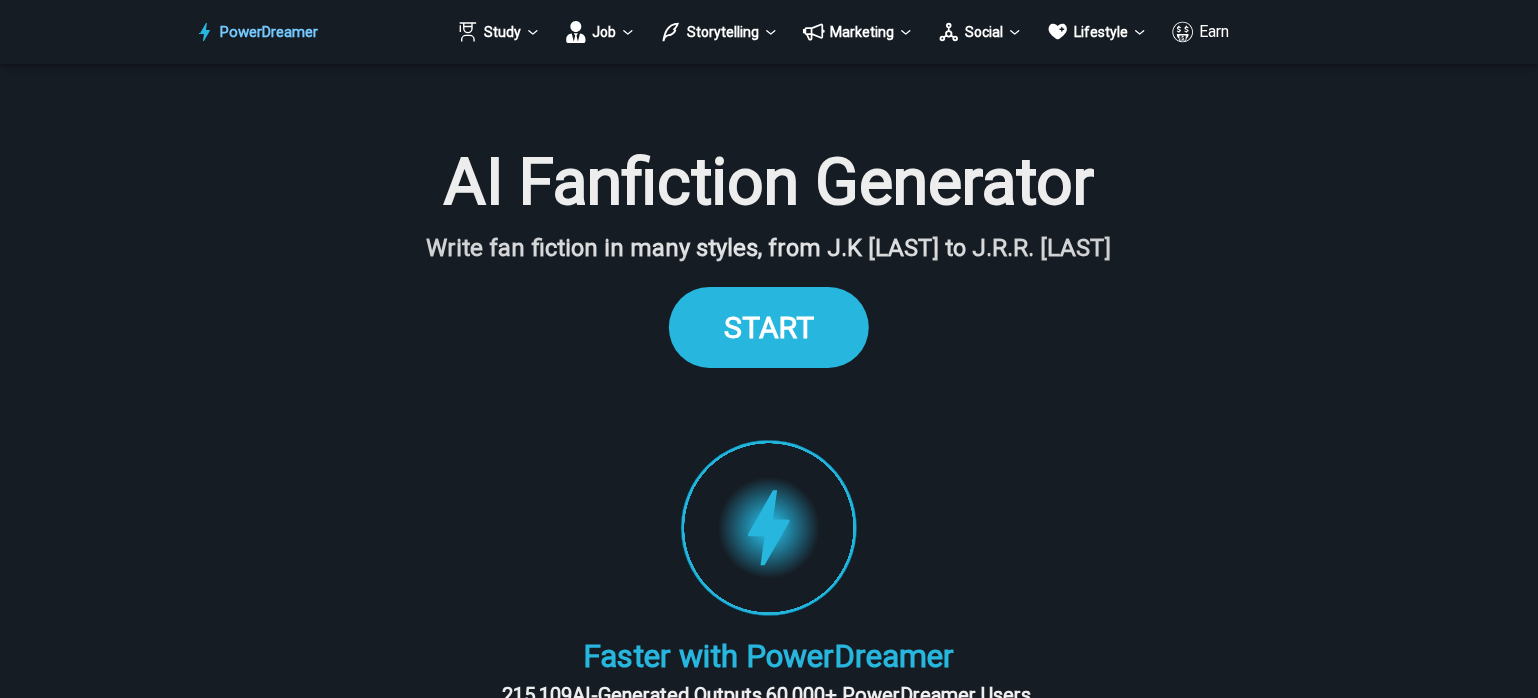 click on "START" at bounding box center [769, 327] 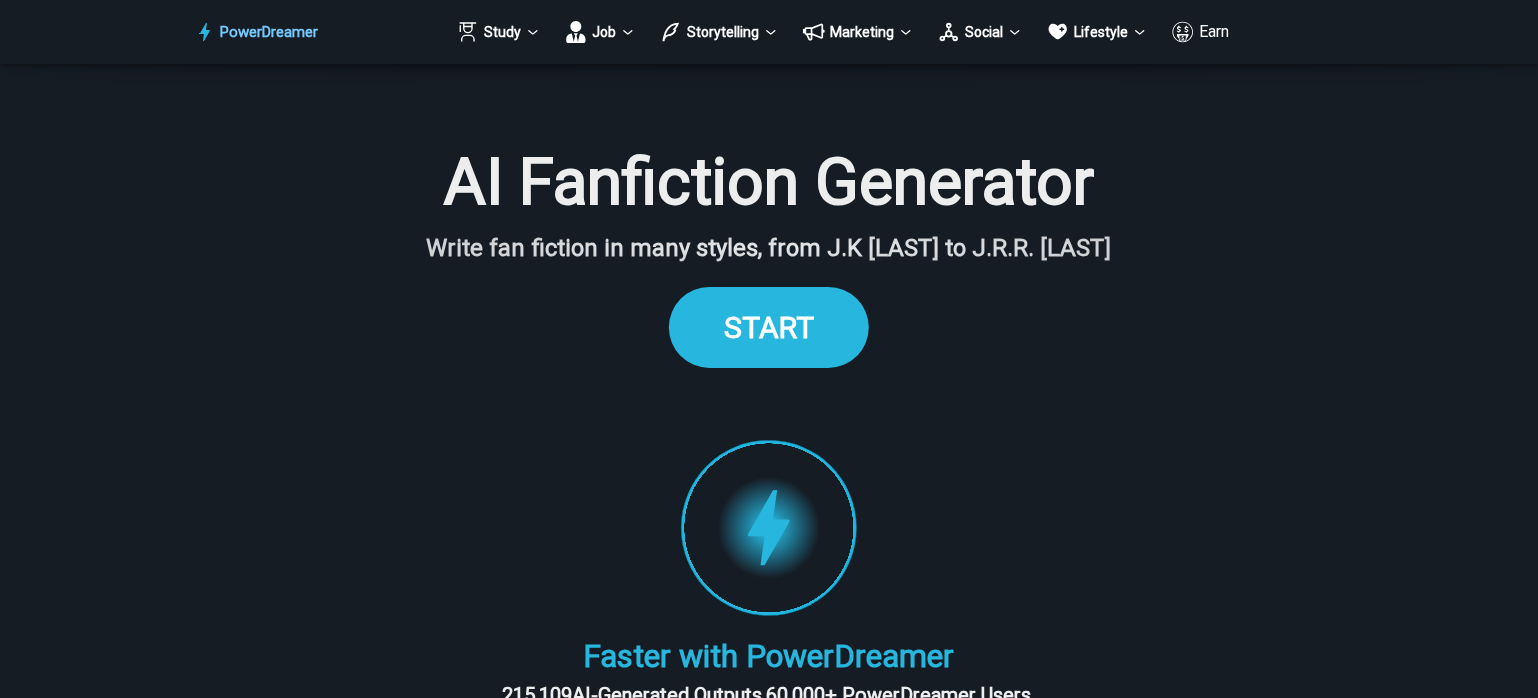 scroll, scrollTop: 1813, scrollLeft: 0, axis: vertical 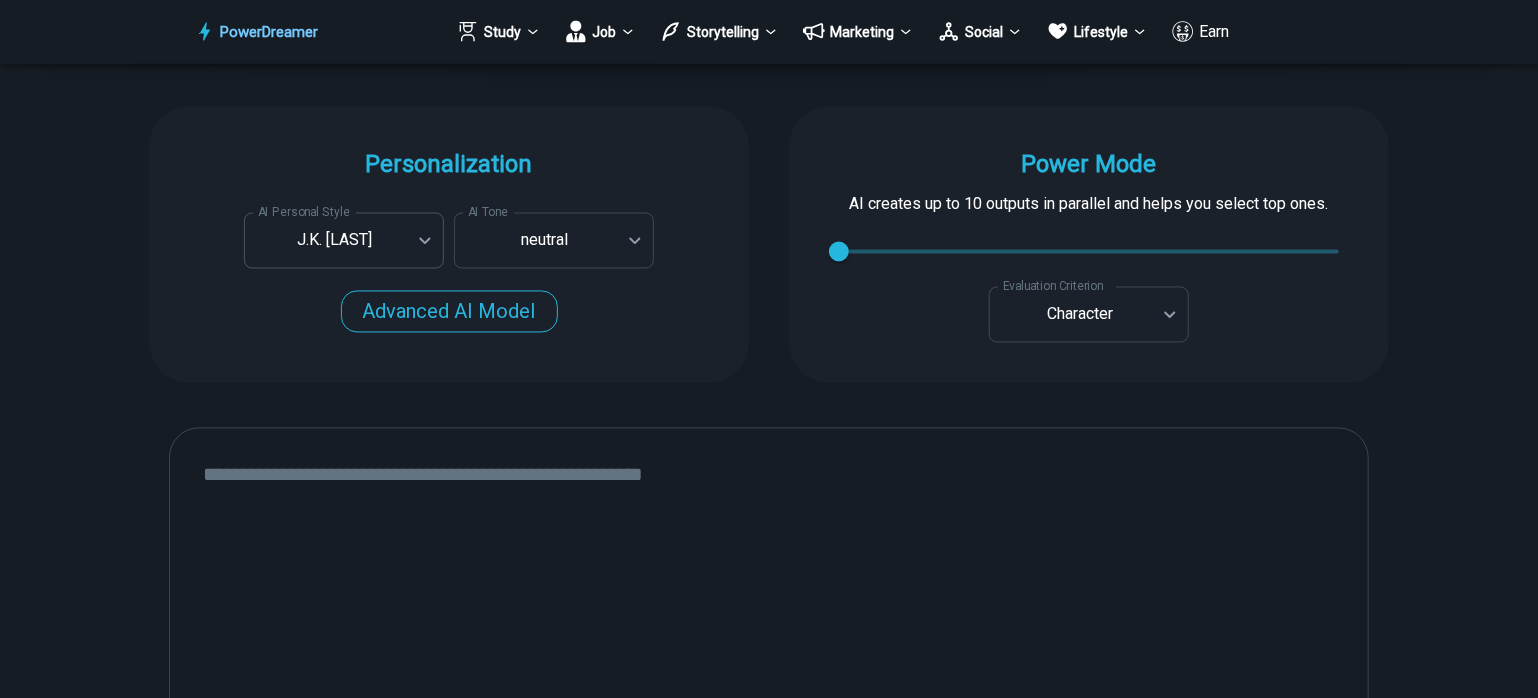 click on "PowerDreamer Study Job Storytelling Marketing Social Lifestyle Earn AI Fanfiction Generator Write fan fiction in many styles, from J.K [LAST] to J.R.R. [LAST] START Faster with PowerDreamer 215,109 AI-Generated Outputs. 60,000+ PowerDreamer Users. PowerDreamer saved me a ton of stress and even more time. Highly recommend. [FIRST] [LAST] is a writer and producer with experience at Morning Rush, Arizona PBS, Metro Weekly and The Washington Times I received a job offer today that your awesome website helped me get. Thank you! I will be singing your praises. [FIRST] [LAST] signed up to PowerDreamer November 30th 2023 and received his job offer February 1st 2024 Absolutely love this program!! I'm usually hesitant to pay for anything without being able to try it for free first. However, I was desperate to get resume writing help and this program far exceeded my expectations! I have been telling anyone I know looking for a job to try it. [FIRST] [LAST] [FIRST] [LAST], Product Manager in E-Commerce [FIRST] [LAST] [FIRST] [LAST] [FIRST] [LAST]" at bounding box center [769, 2794] 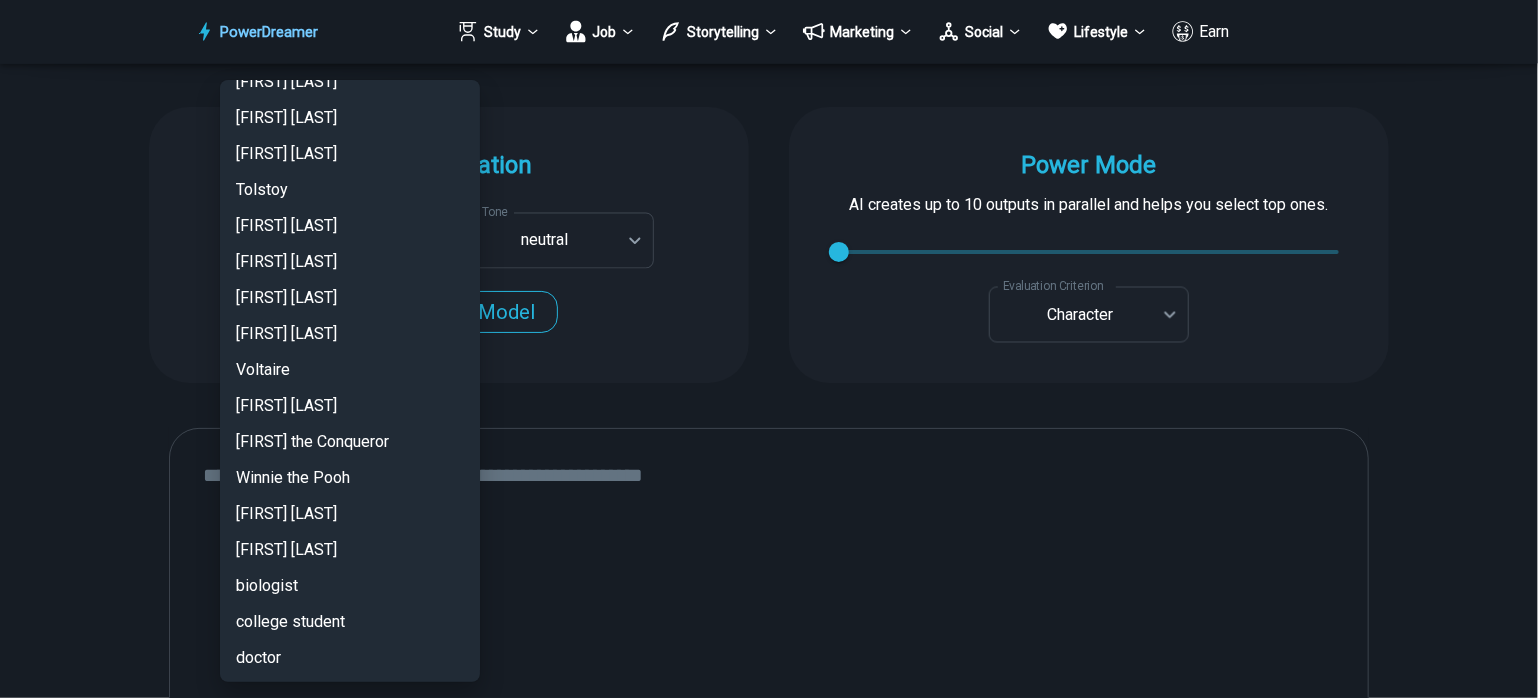 scroll, scrollTop: 4706, scrollLeft: 0, axis: vertical 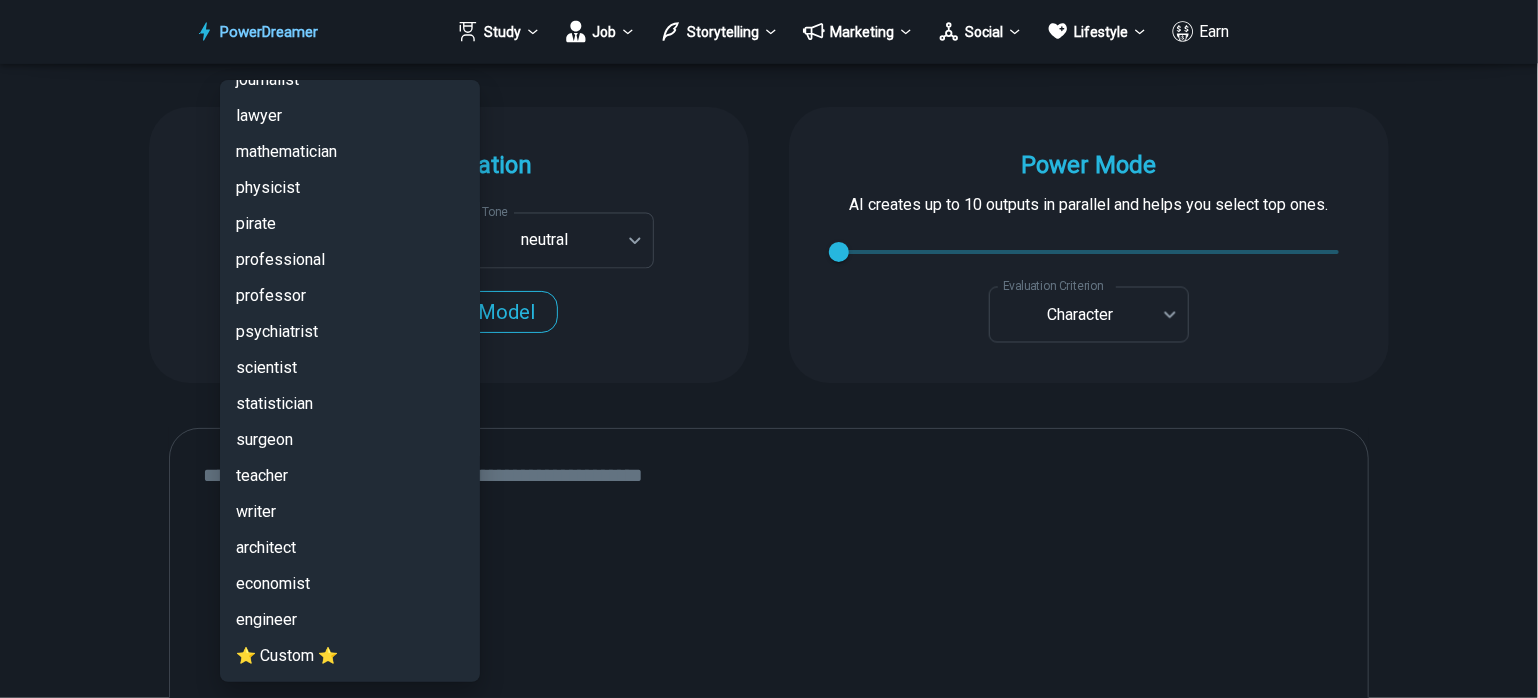click on "⭐ Custom ⭐" at bounding box center [350, 656] 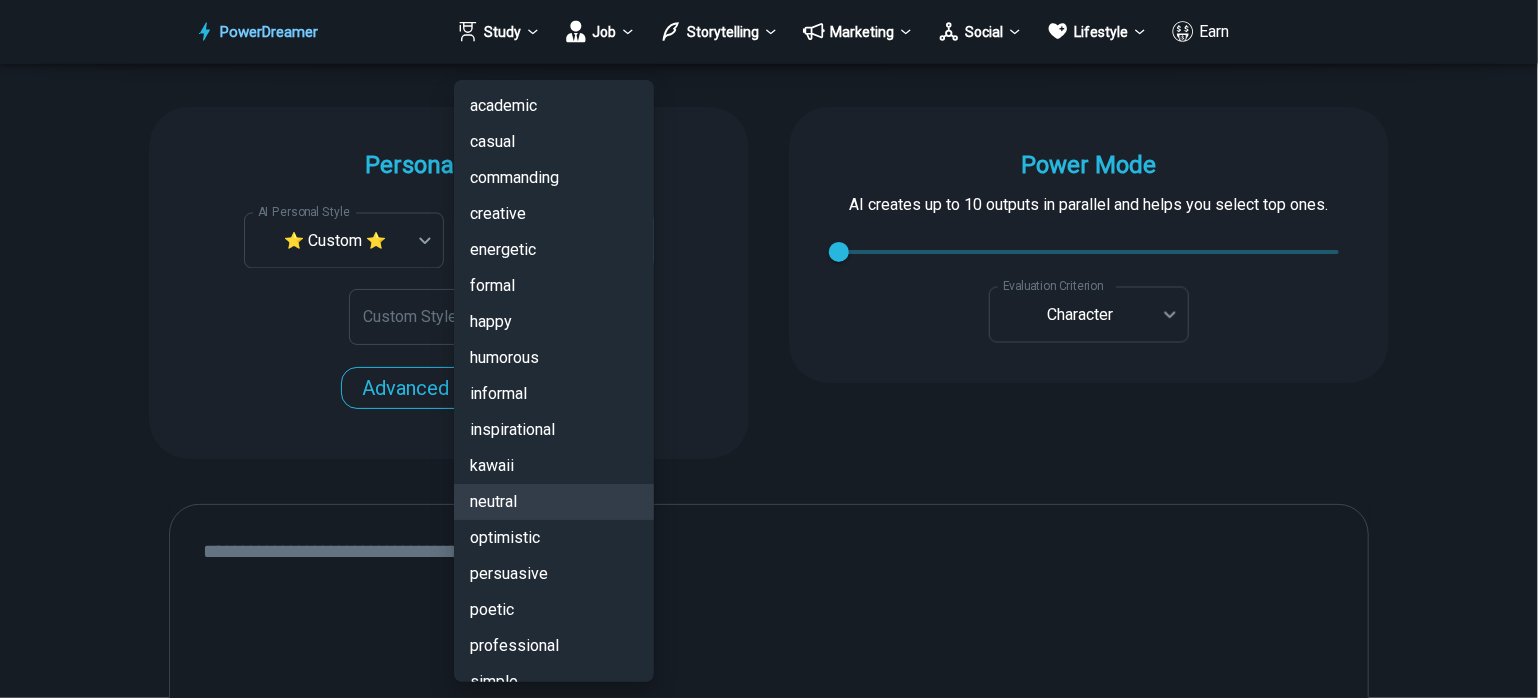 click on "PowerDreamer Study Job Storytelling Marketing Social Lifestyle Earn AI Fanfiction Generator Write fan fiction in many styles, from J.K [LAST] to J.R.R. [LAST] START Faster with PowerDreamer 215,109 AI-Generated Outputs. 60,000+ PowerDreamer Users. PowerDreamer saved me a ton of stress and even more time. Highly recommend. [FIRST] [LAST] is a writer and producer with experience at Morning Rush, Arizona PBS, Metro Weekly and The Washington Times I received a job offer today that your awesome website helped me get. Thank you! I will be singing your praises. [FIRST] [LAST] signed up to PowerDreamer November 30th 2023 and received his job offer February 1st 2024 Absolutely love this program!! I'm usually hesitant to pay for anything without being able to try it for free first. However, I was desperate to get resume writing help and this program far exceeded my expectations! I have been telling anyone I know looking for a job to try it. [FIRST] [LAST] [FIRST] [LAST], Product Manager in E-Commerce [FIRST] [LAST] [FIRST] [LAST] [FIRST] [LAST]" at bounding box center [769, 2832] 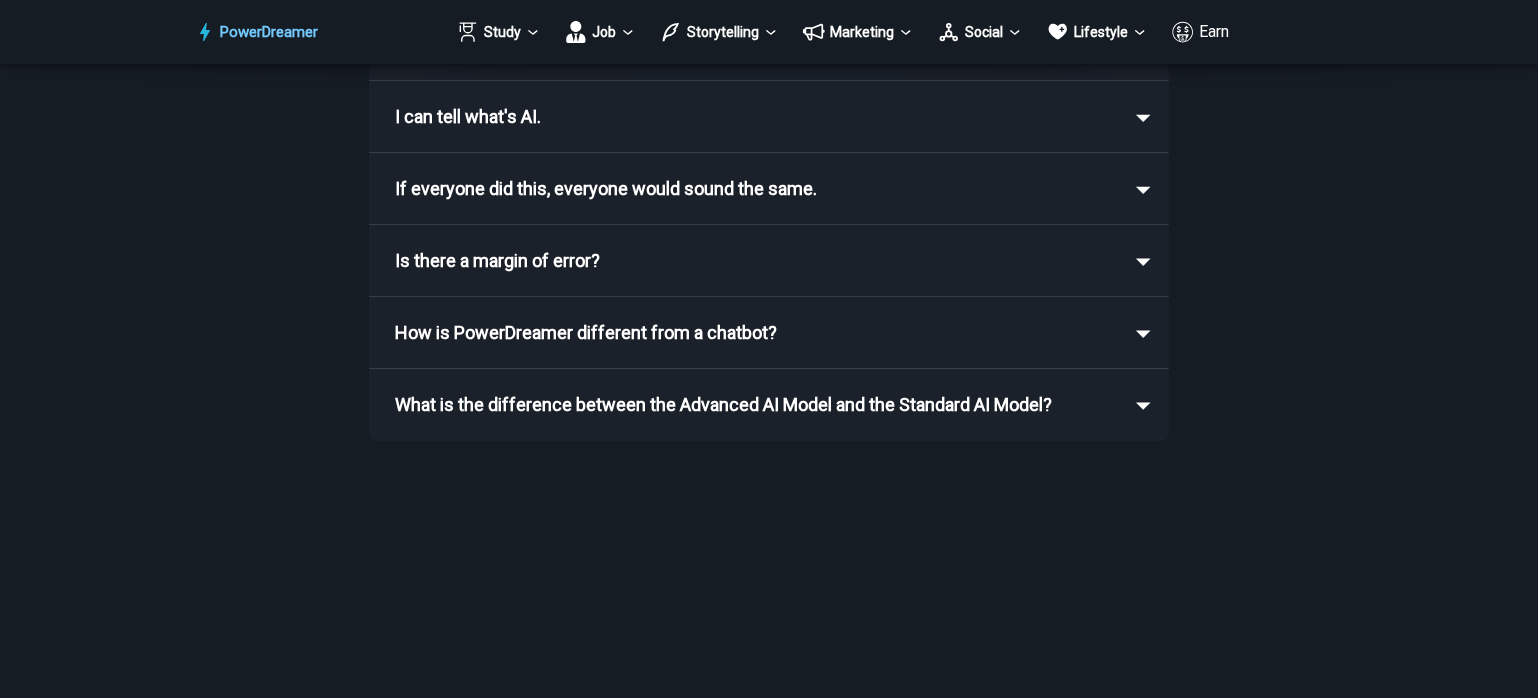 scroll, scrollTop: 3484, scrollLeft: 0, axis: vertical 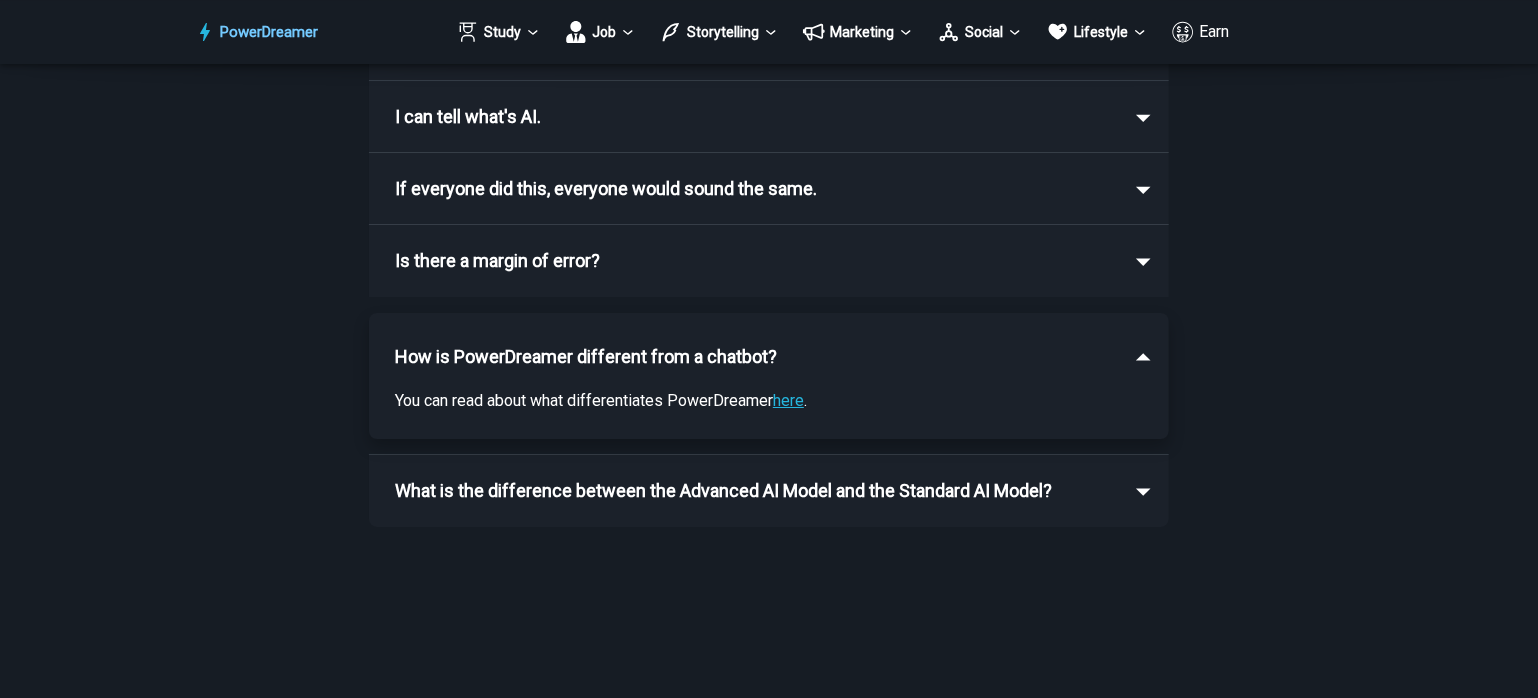 click on "How is PowerDreamer different from a chatbot?" at bounding box center [769, 357] 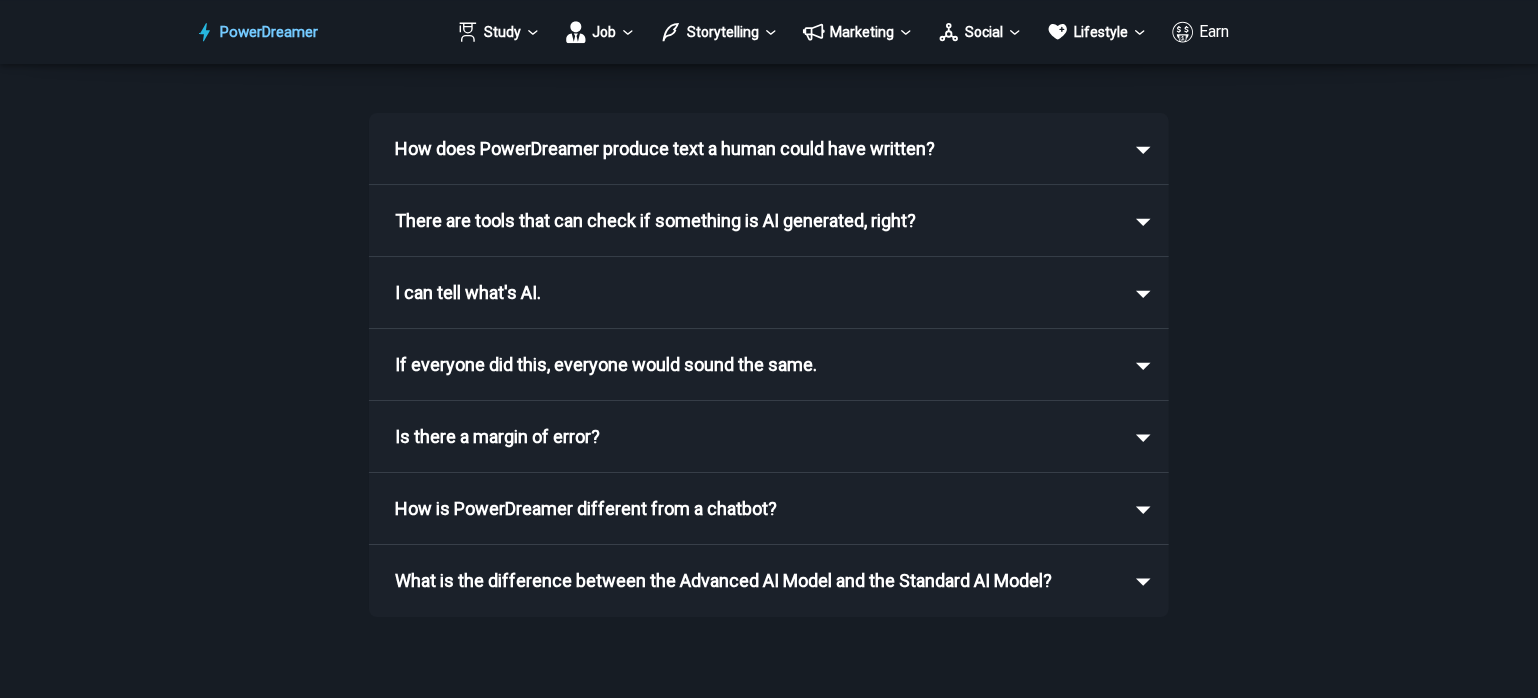 scroll, scrollTop: 3308, scrollLeft: 0, axis: vertical 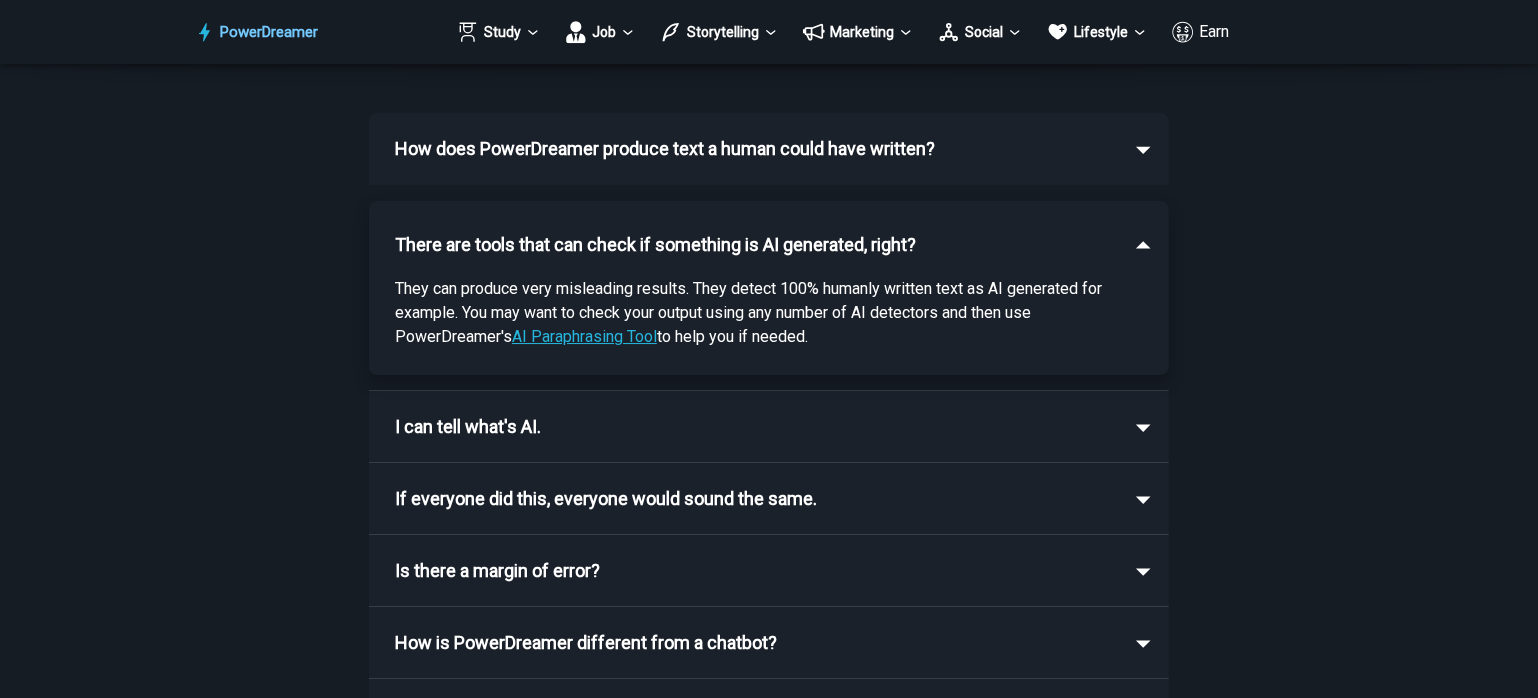 click on "There are tools that can check if something is AI generated, right?" at bounding box center (655, 245) 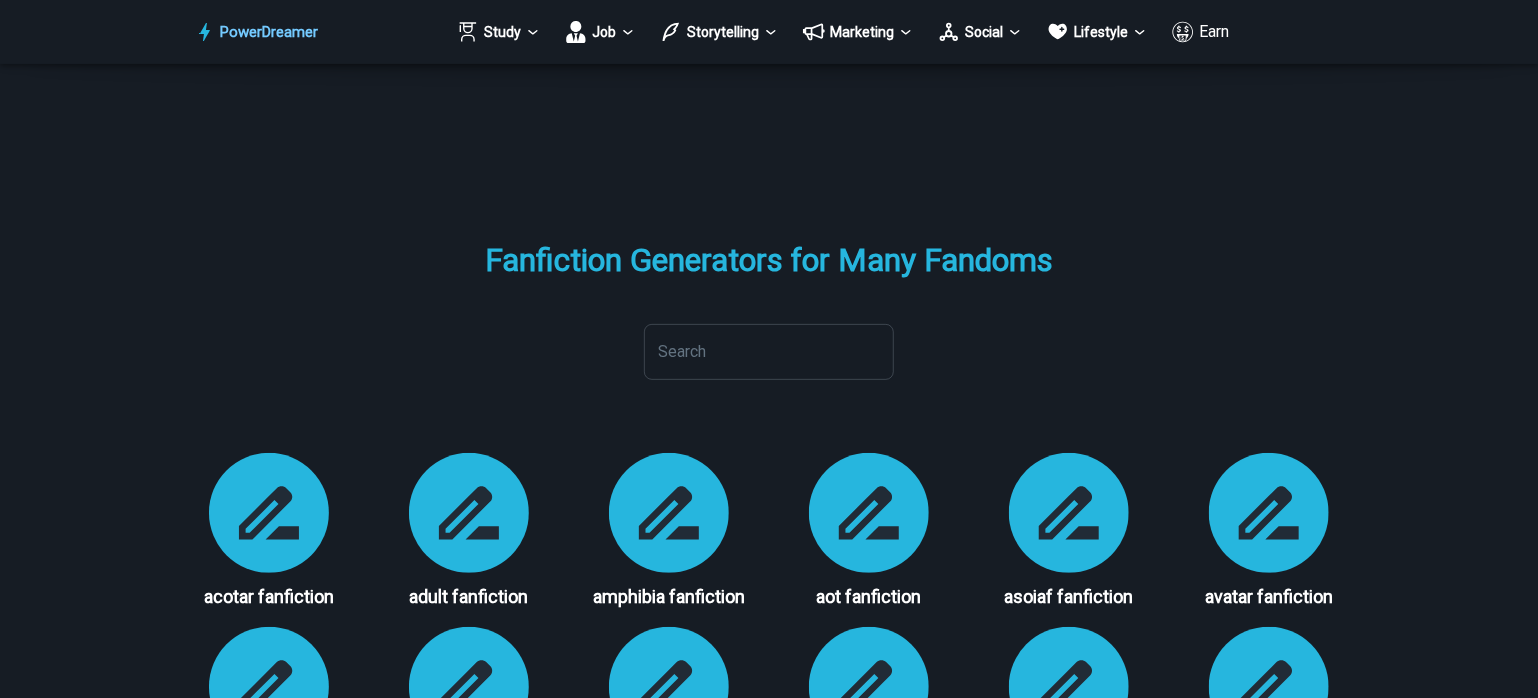 scroll, scrollTop: 4024, scrollLeft: 0, axis: vertical 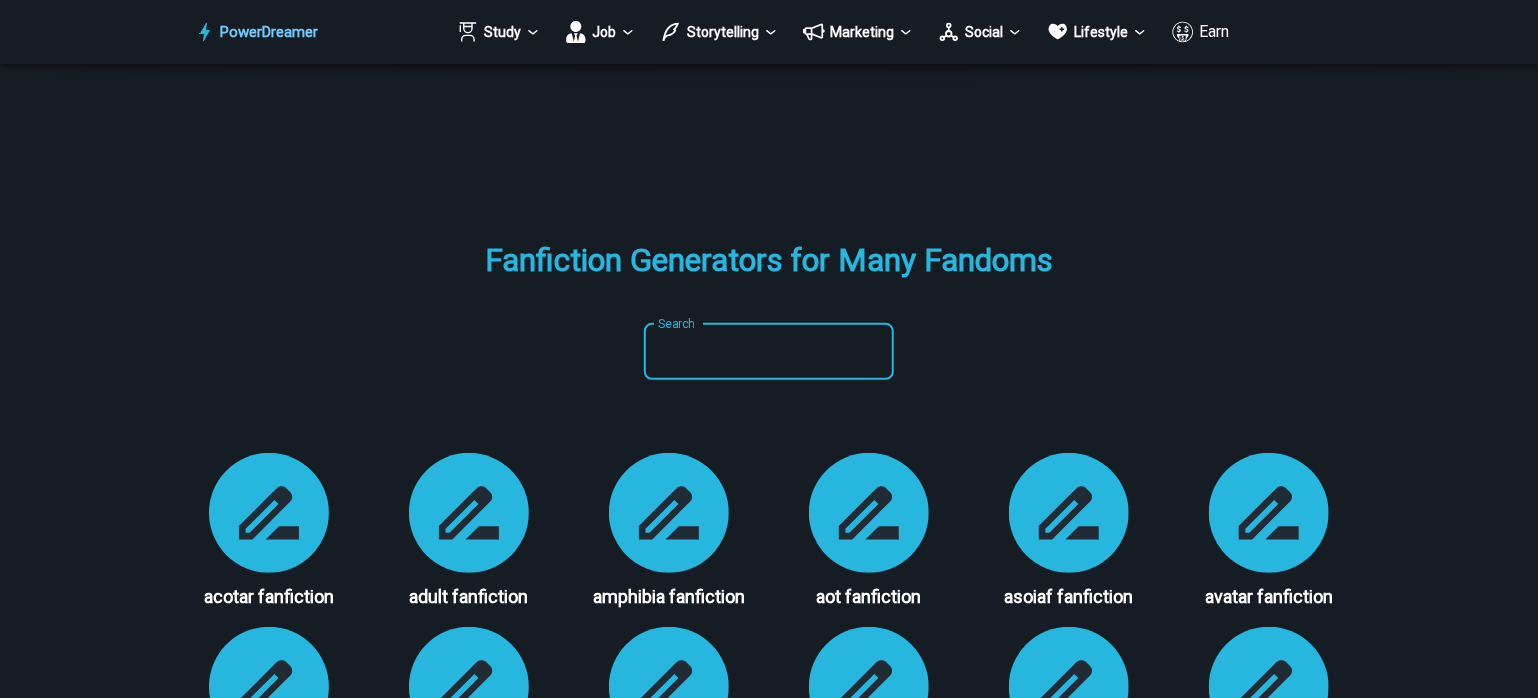 click on "Search" at bounding box center (769, 352) 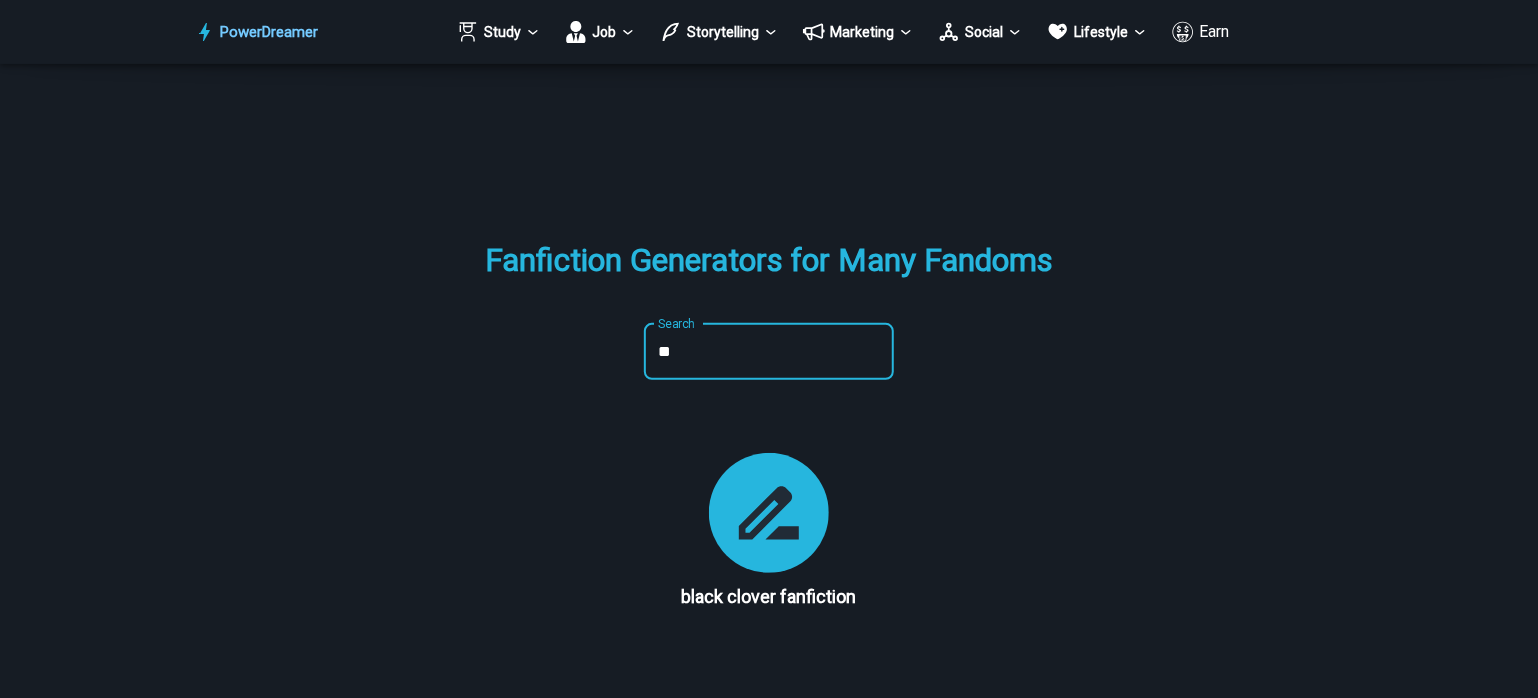 type on "*" 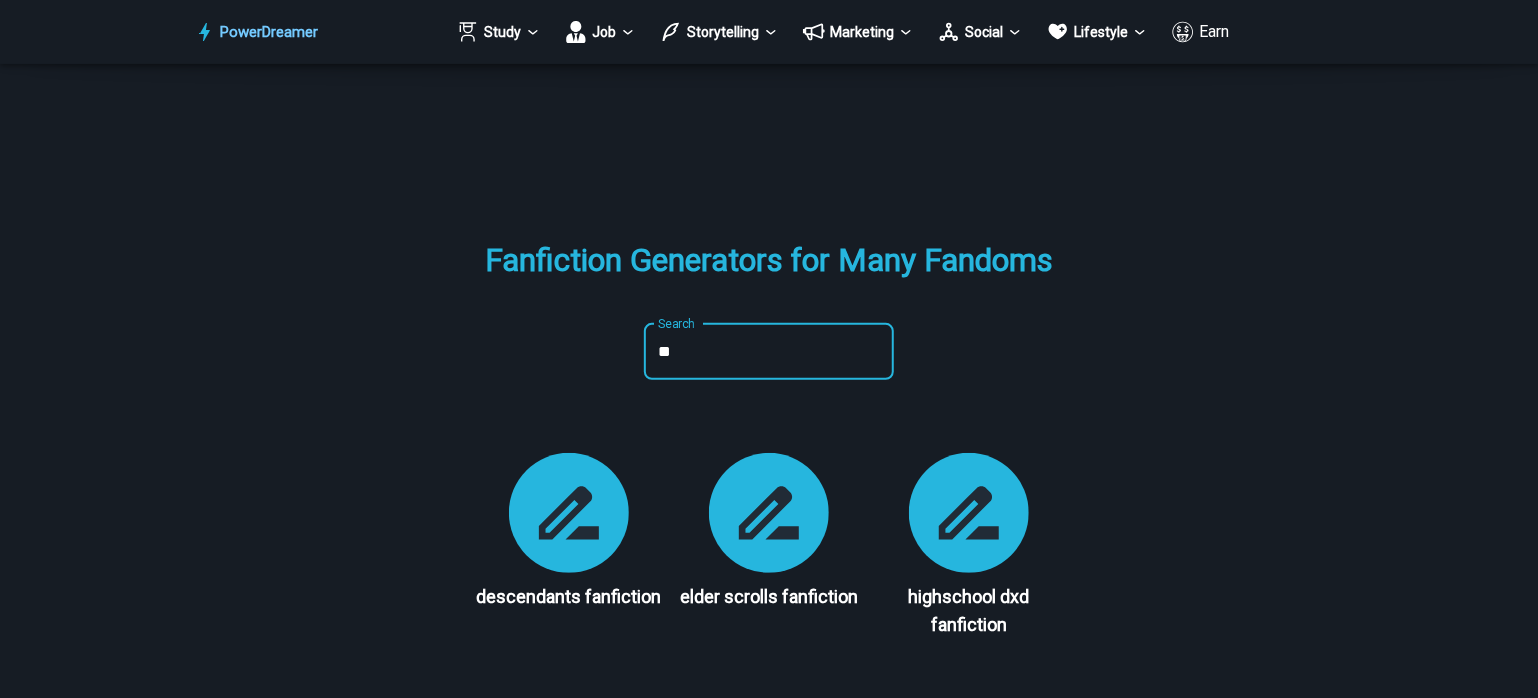 type on "*" 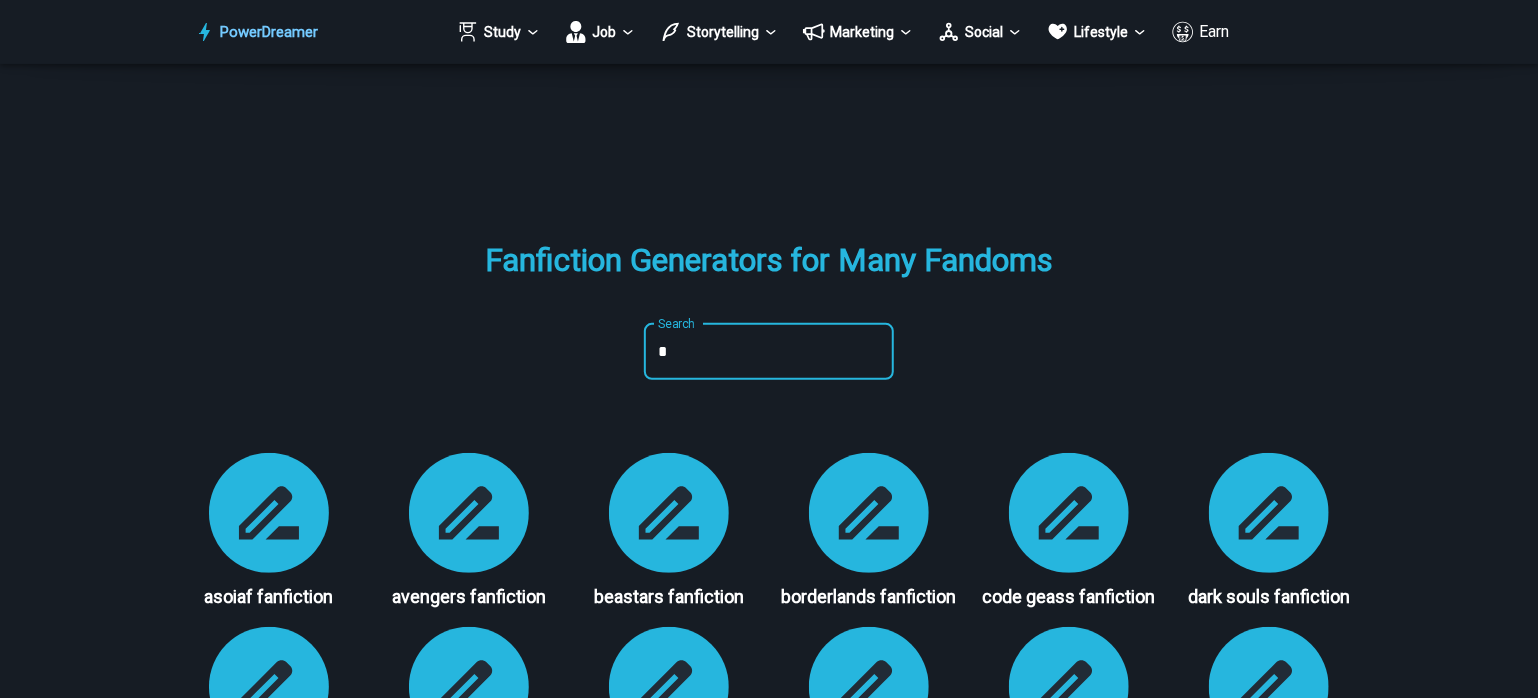 type 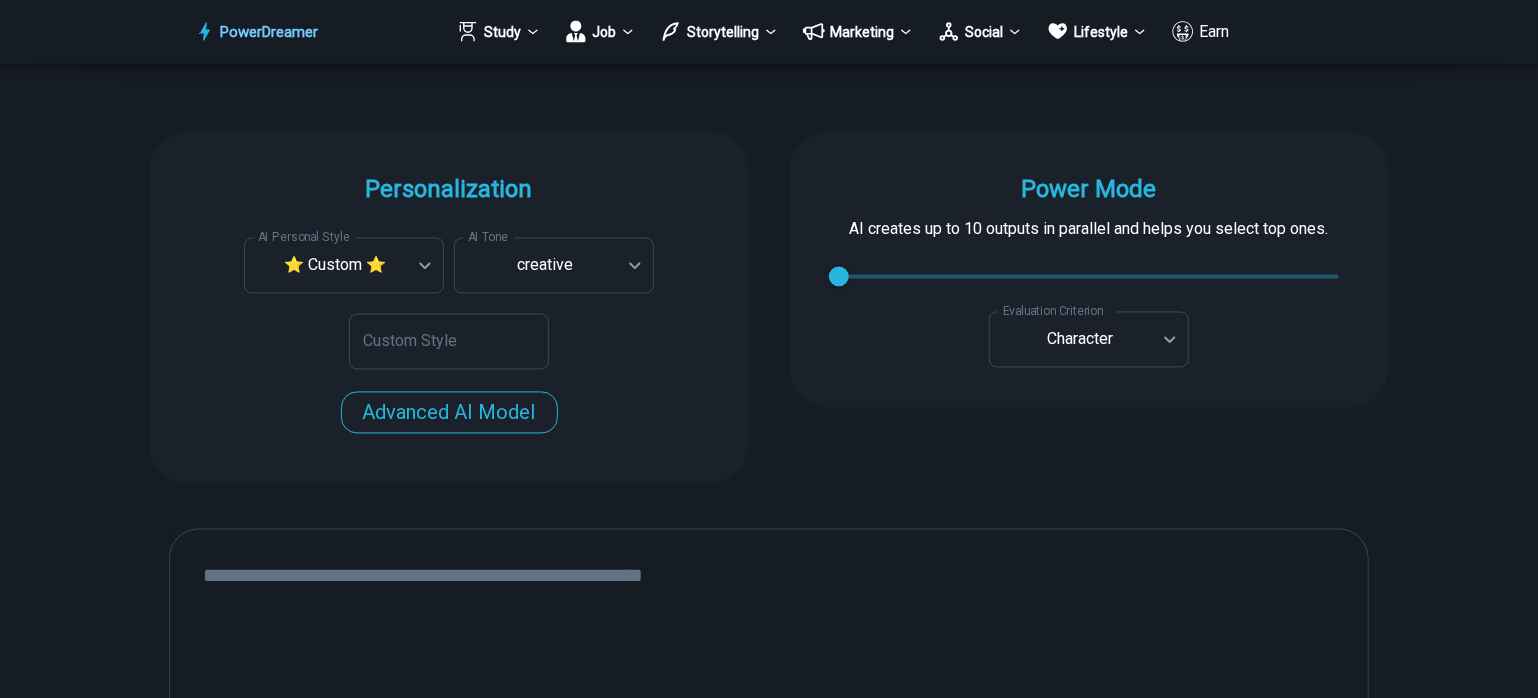 scroll, scrollTop: 1725, scrollLeft: 0, axis: vertical 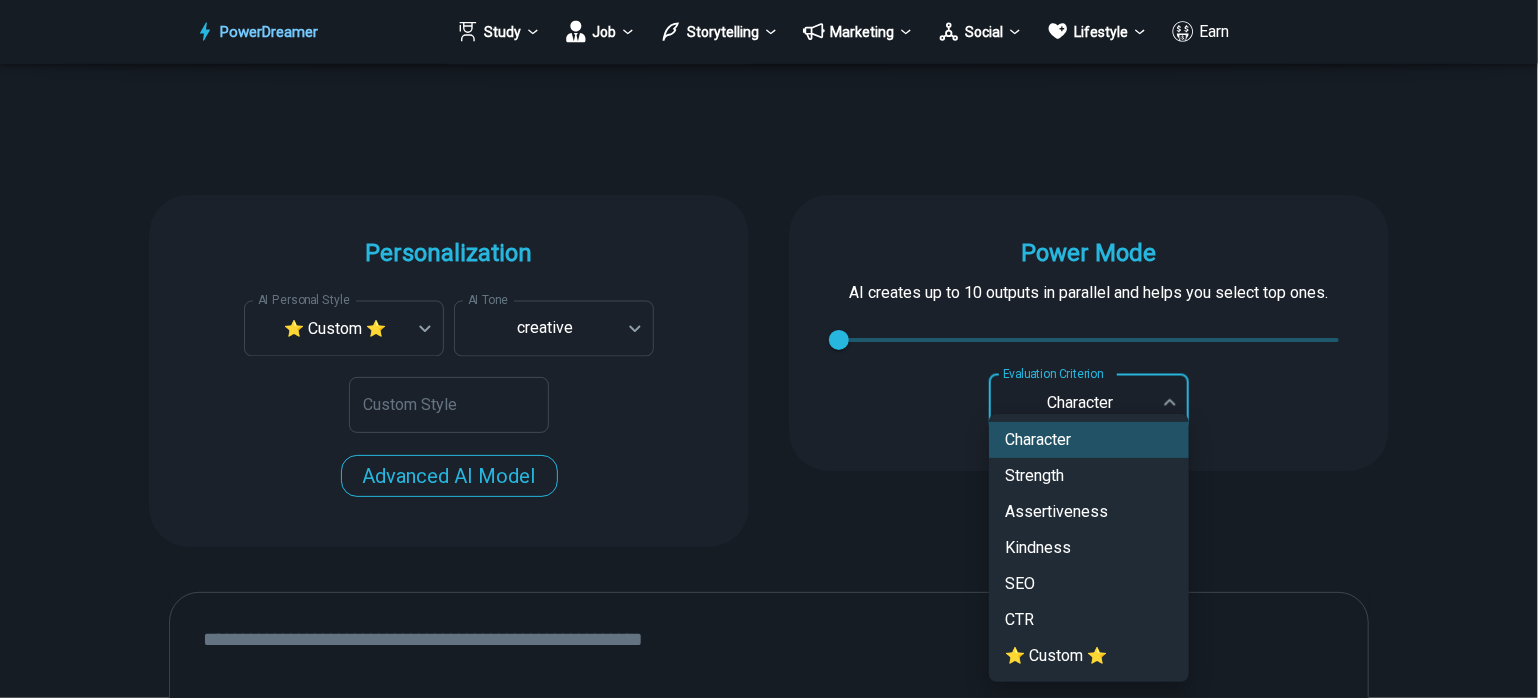 click on "PowerDreamer Study Job Storytelling Marketing Social Lifestyle Earn AI Fanfiction Generator Write fan fiction in many styles, from J.K [LAST] to J.R.R. [LAST] START Faster with PowerDreamer 215,109 AI-Generated Outputs. 60,000+ PowerDreamer Users. PowerDreamer saved me a ton of stress and even more time. Highly recommend. [FIRST] [LAST] is a writer and producer with experience at Morning Rush, Arizona PBS, Metro Weekly and The Washington Times I received a job offer today that your awesome website helped me get. Thank you! I will be singing your praises. [FIRST] [LAST] signed up to PowerDreamer November 30th 2023 and received his job offer February 1st 2024 Absolutely love this program!! I'm usually hesitant to pay for anything without being able to try it for free first. However, I was desperate to get resume writing help and this program far exceeded my expectations! I have been telling anyone I know looking for a job to try it. [FIRST] [LAST] [FIRST] [LAST], Product Manager in E-Commerce [FIRST] [LAST] [FIRST] [LAST] [FIRST] [LAST]" at bounding box center [769, 2920] 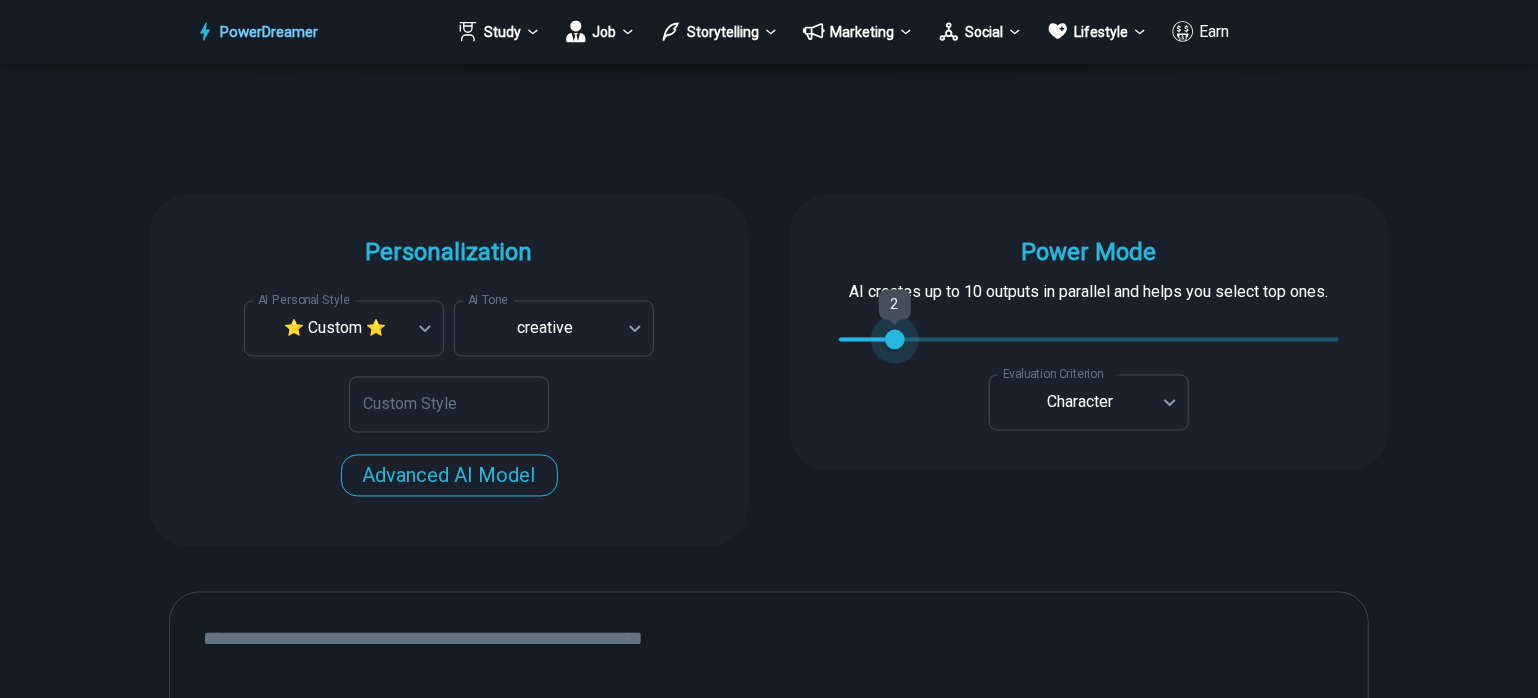 type on "*" 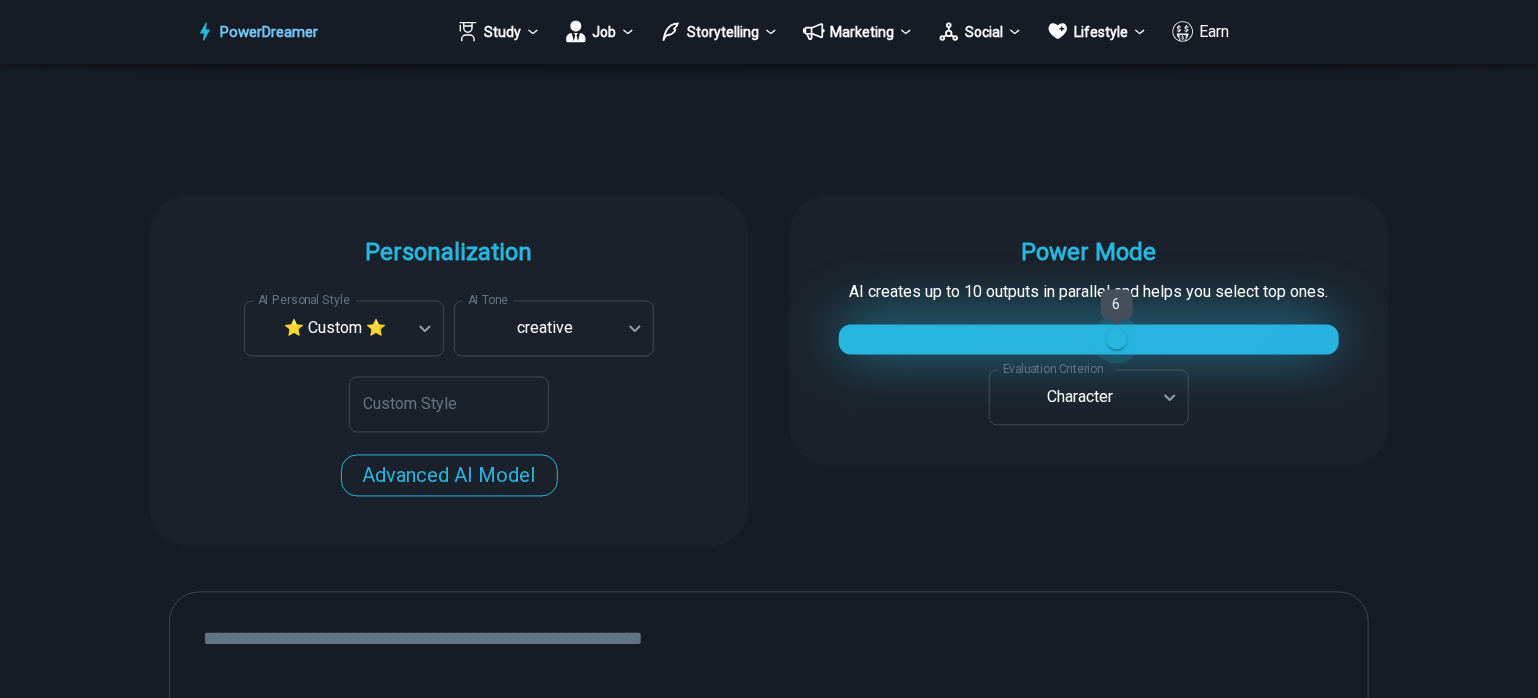 type on "*" 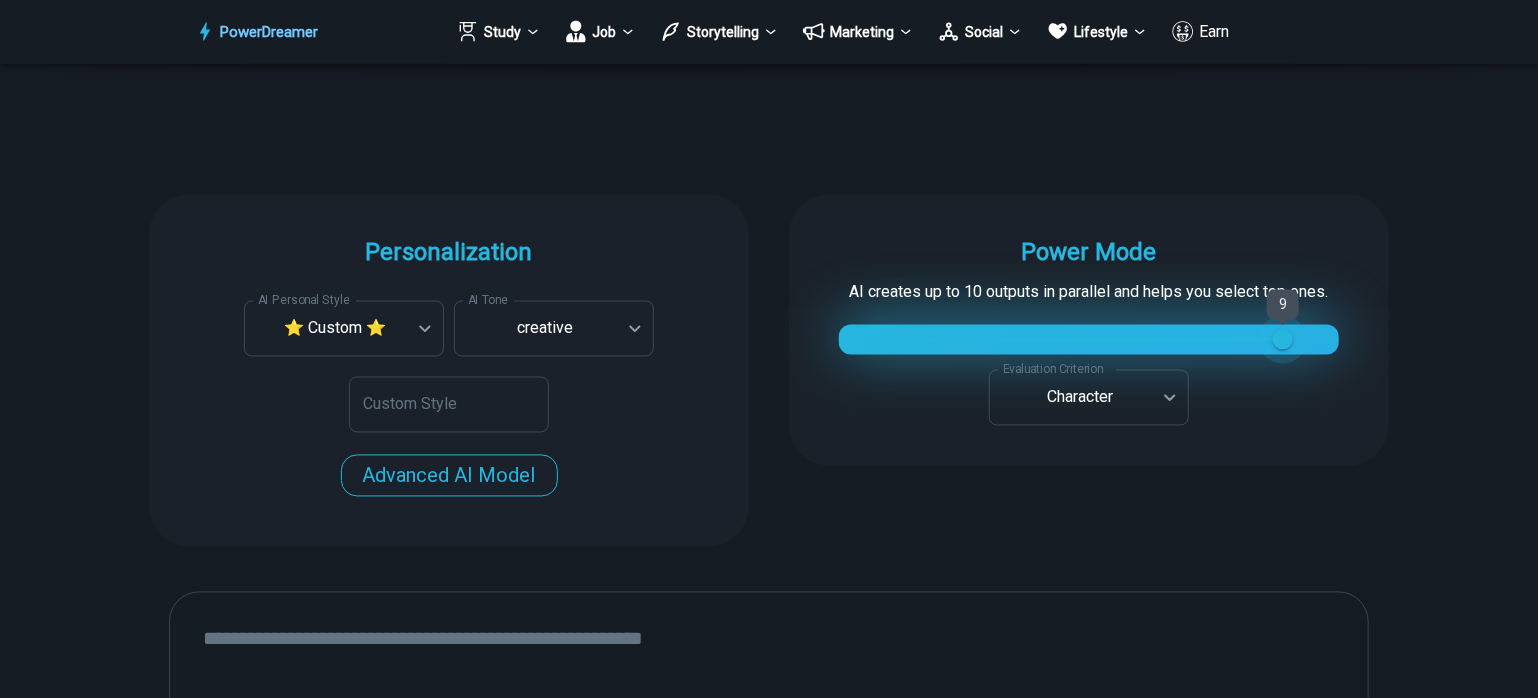 type on "**" 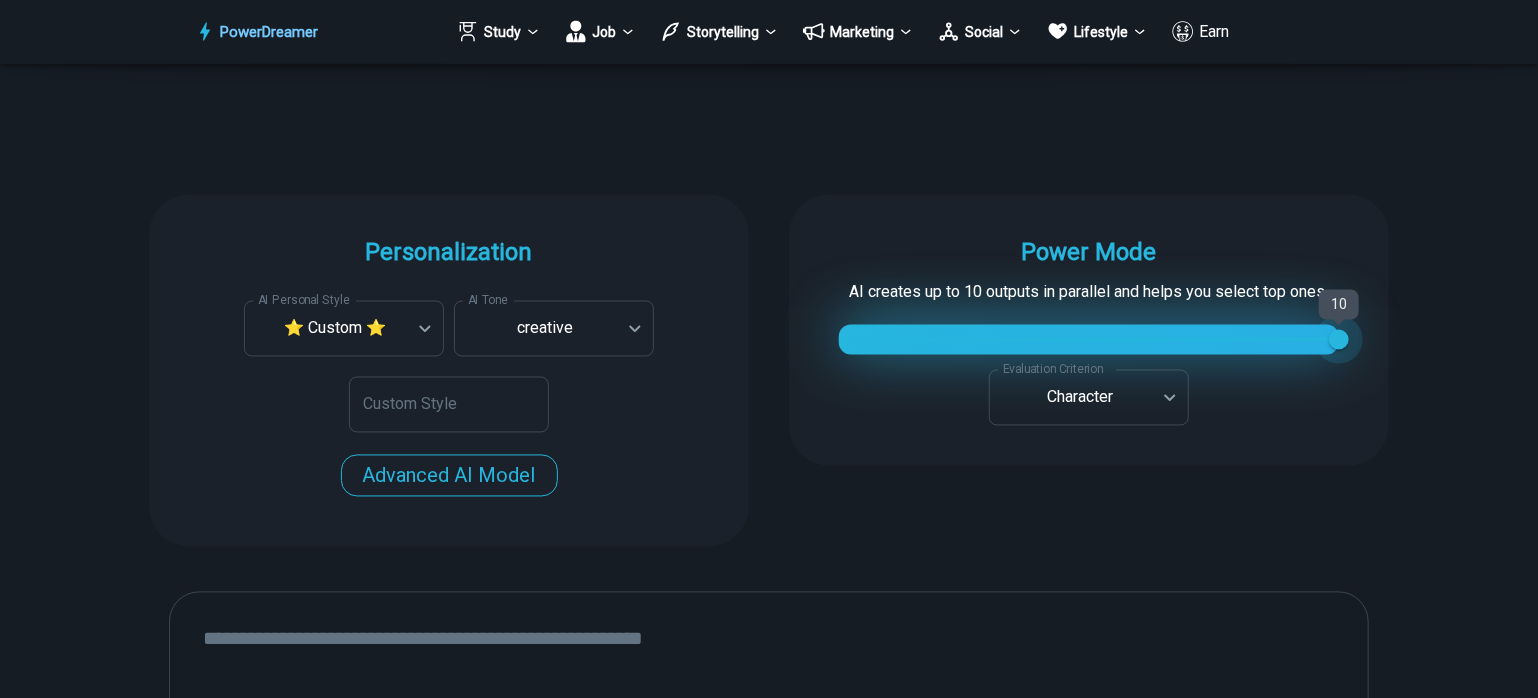type on "*" 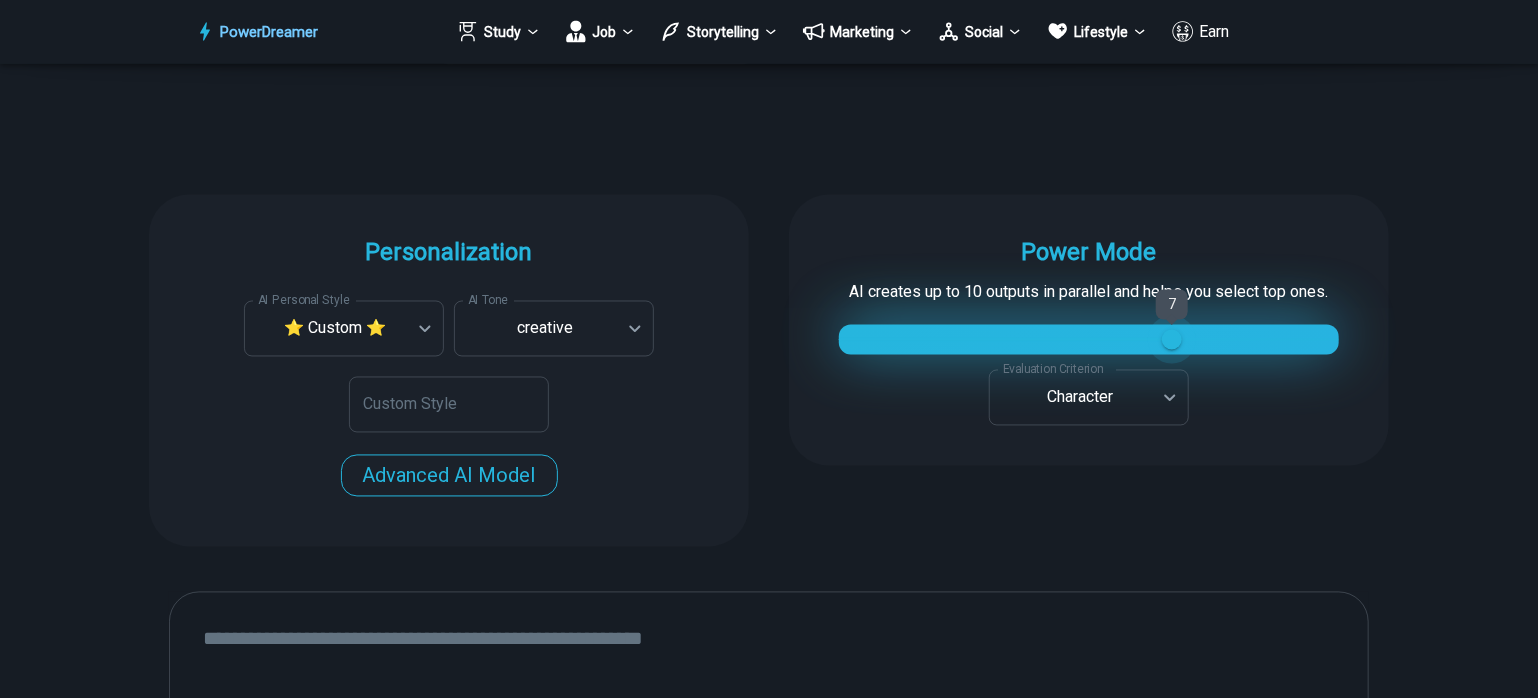 type on "*" 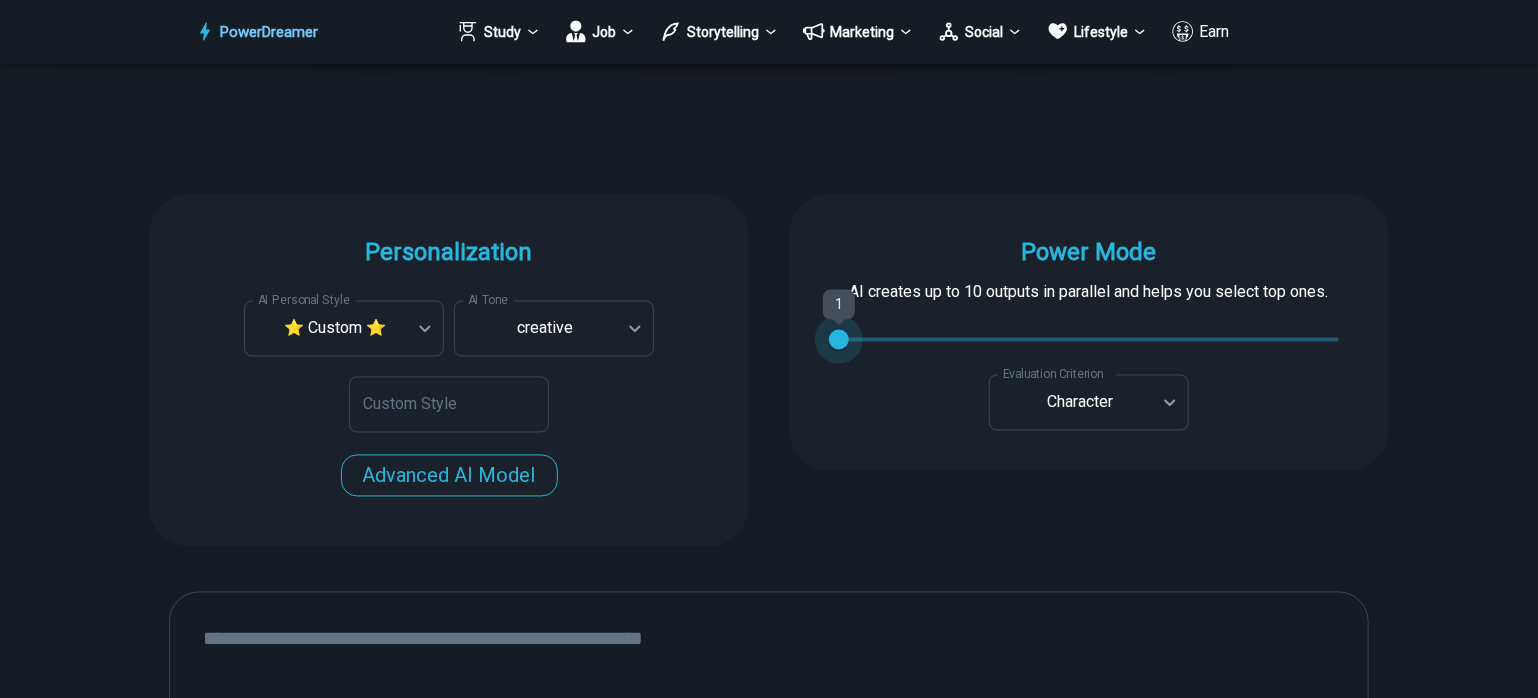 type on "*" 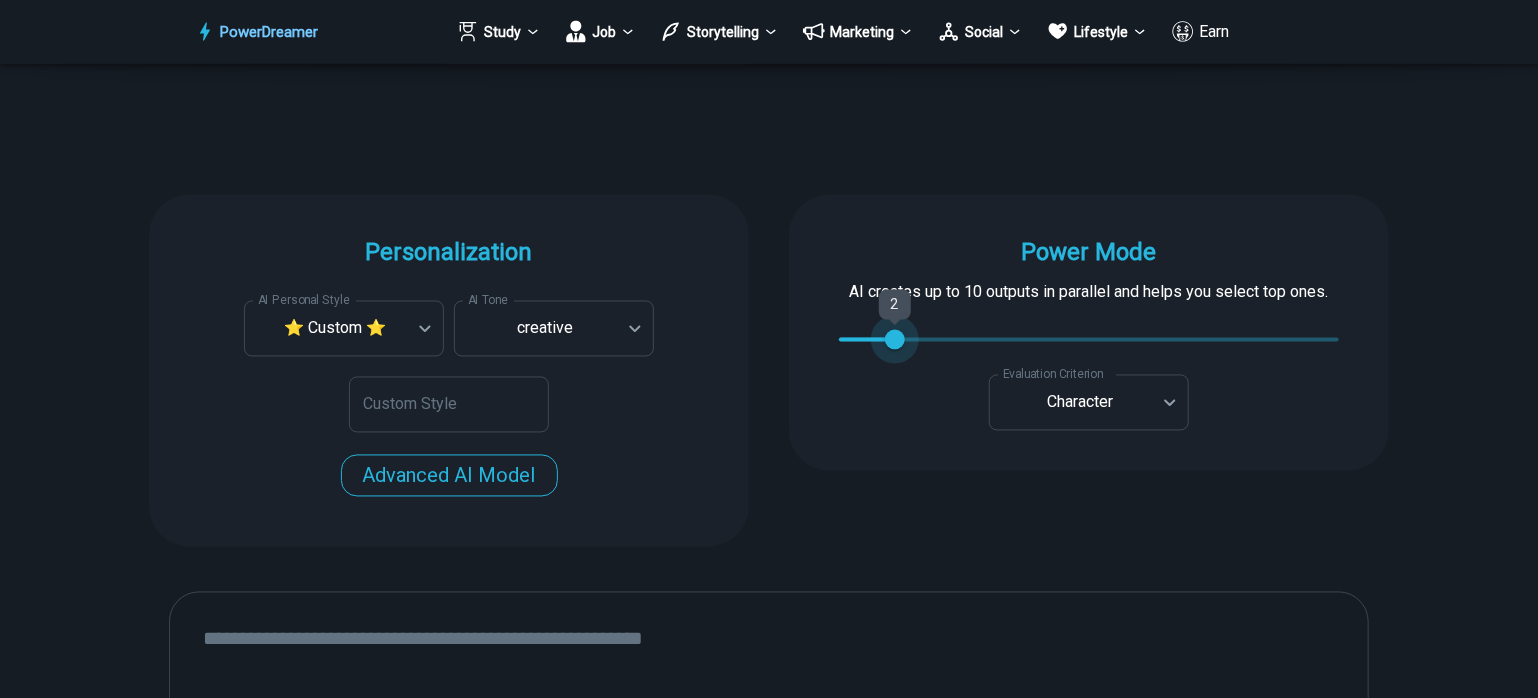 drag, startPoint x: 844, startPoint y: 331, endPoint x: 921, endPoint y: 338, distance: 77.31753 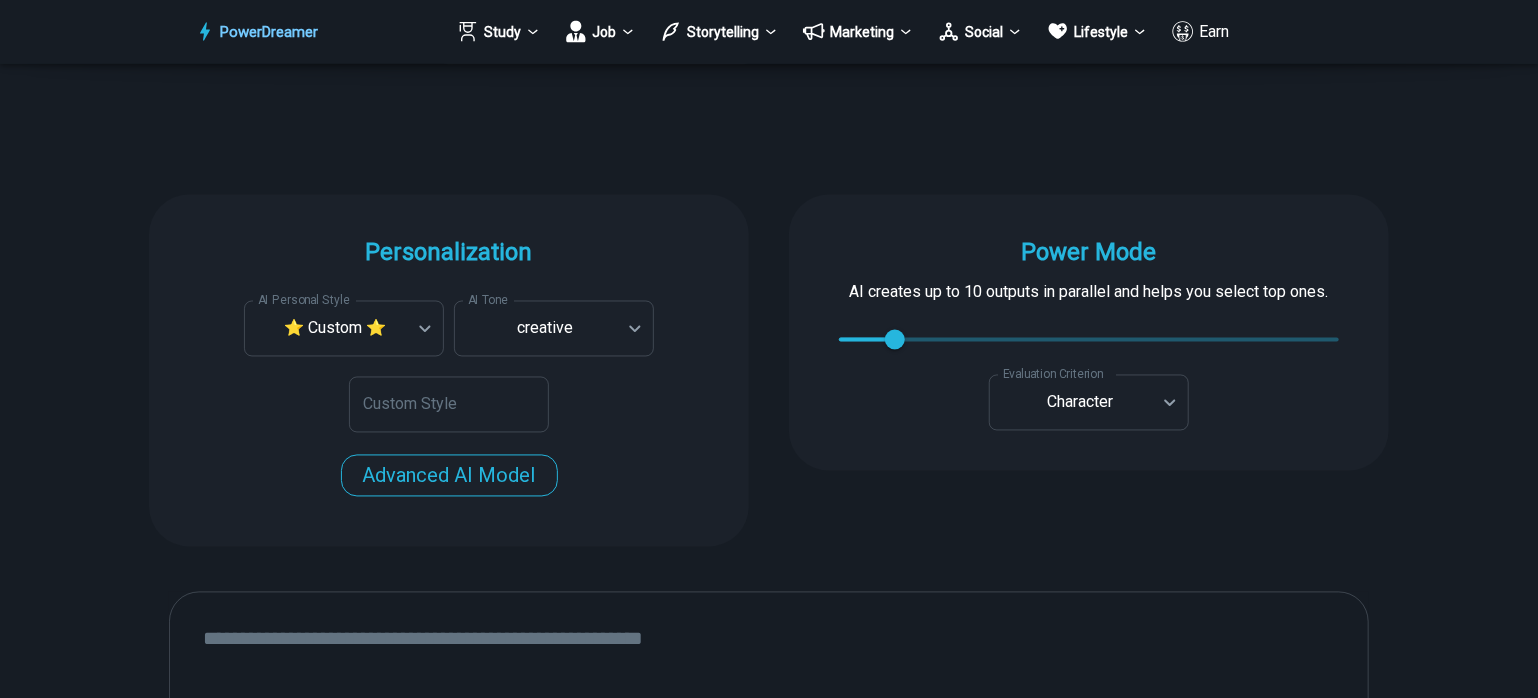 click on "Power Mode AI creates up to 10 outputs in parallel and helps you select top ones. 2 2 Evaluation Criterion Character ********* Evaluation Criterion Custom Evaluation Criterion Custom Evaluation Criterion" at bounding box center [1089, 333] 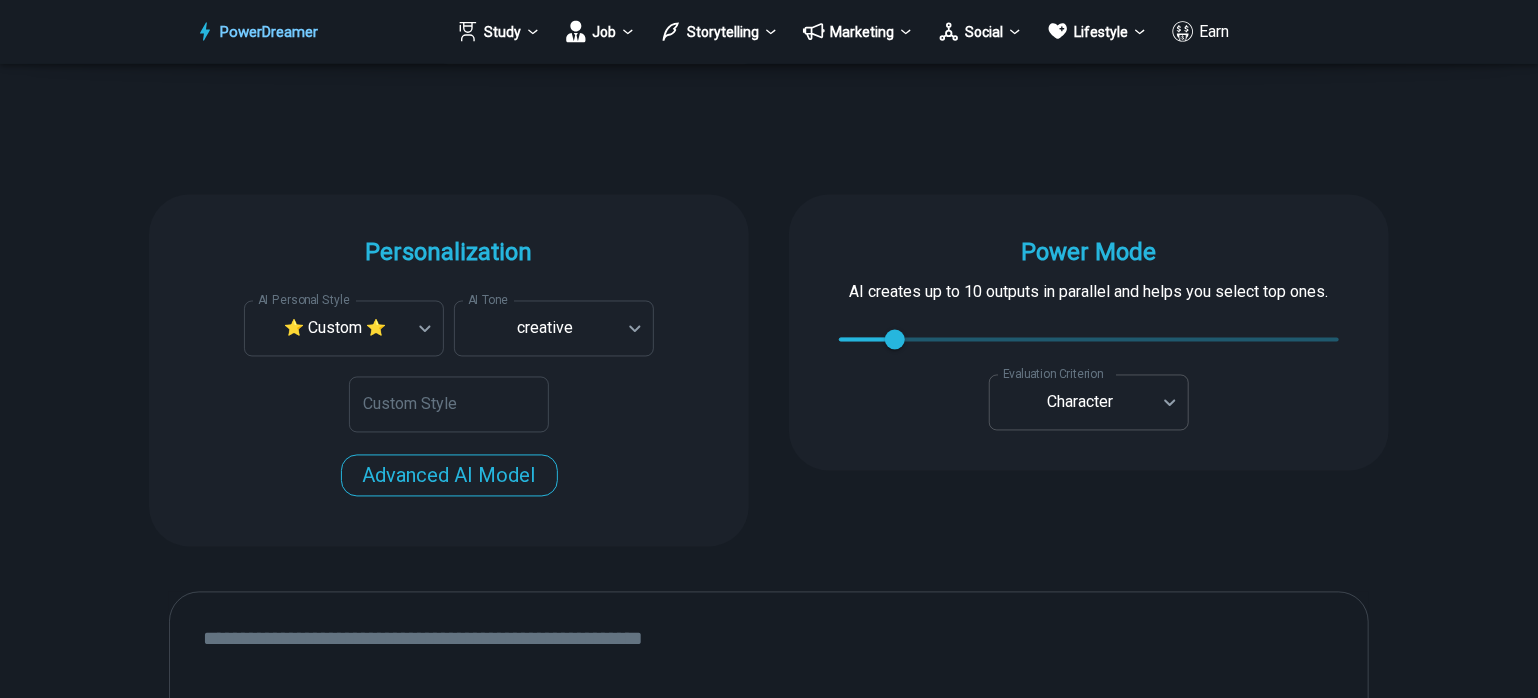 click on "PowerDreamer Study Job Storytelling Marketing Social Lifestyle Earn AI Fanfiction Generator Write fan fiction in many styles, from J.K [LAST] to J.R.R. [LAST] START Faster with PowerDreamer 215,109 AI-Generated Outputs. 60,000+ PowerDreamer Users. PowerDreamer saved me a ton of stress and even more time. Highly recommend. [FIRST] [LAST] is a writer and producer with experience at Morning Rush, Arizona PBS, Metro Weekly and The Washington Times I received a job offer today that your awesome website helped me get. Thank you! I will be singing your praises. [FIRST] [LAST] signed up to PowerDreamer November 30th 2023 and received his job offer February 1st 2024 Absolutely love this program!! I'm usually hesitant to pay for anything without being able to try it for free first. However, I was desperate to get resume writing help and this program far exceeded my expectations! I have been telling anyone I know looking for a job to try it. [FIRST] [LAST] [FIRST] [LAST], Product Manager in E-Commerce [FIRST] [LAST] [FIRST] [LAST] [FIRST] [LAST]" at bounding box center [769, 2920] 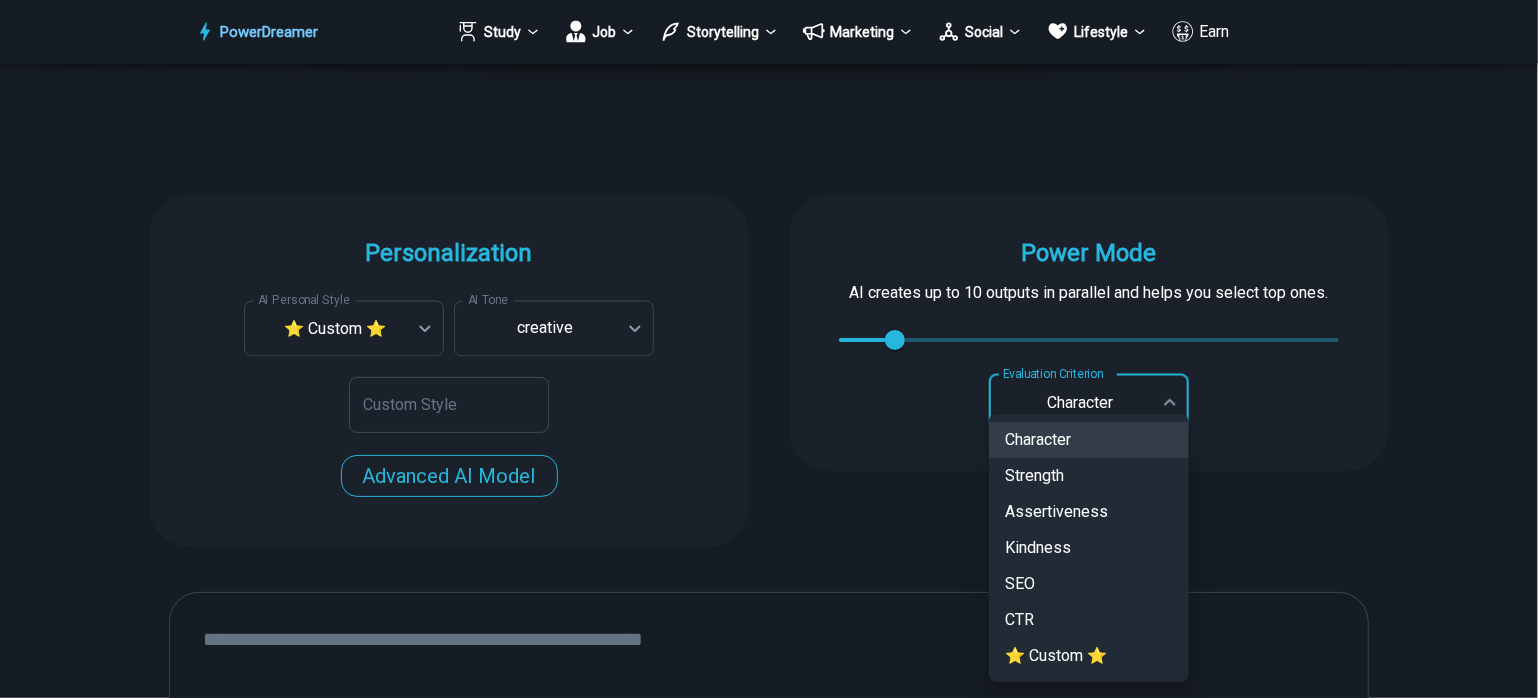 click at bounding box center [769, 349] 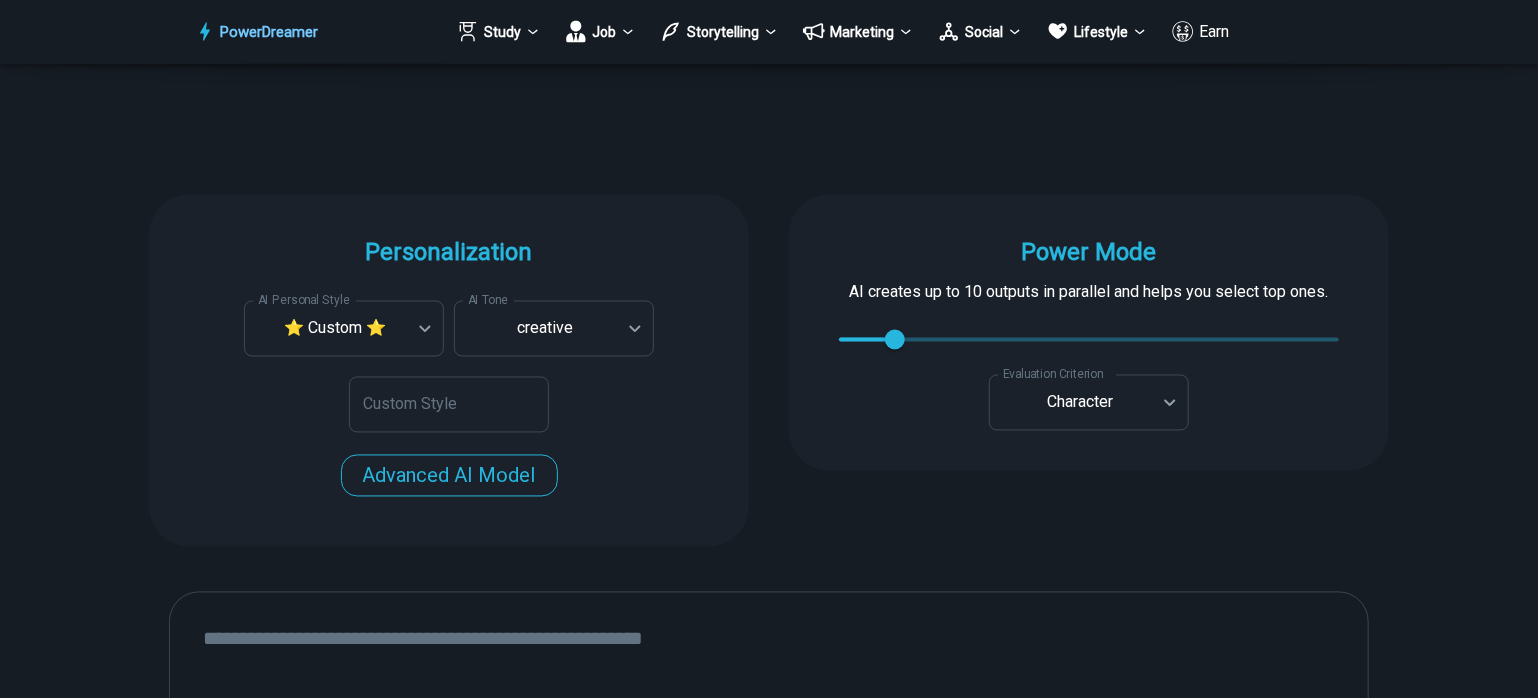 click on "Power Mode AI creates up to 10 outputs in parallel and helps you select top ones. 2 2 Evaluation Criterion Character ********* Evaluation Criterion Custom Evaluation Criterion Custom Evaluation Criterion" at bounding box center [1089, 333] 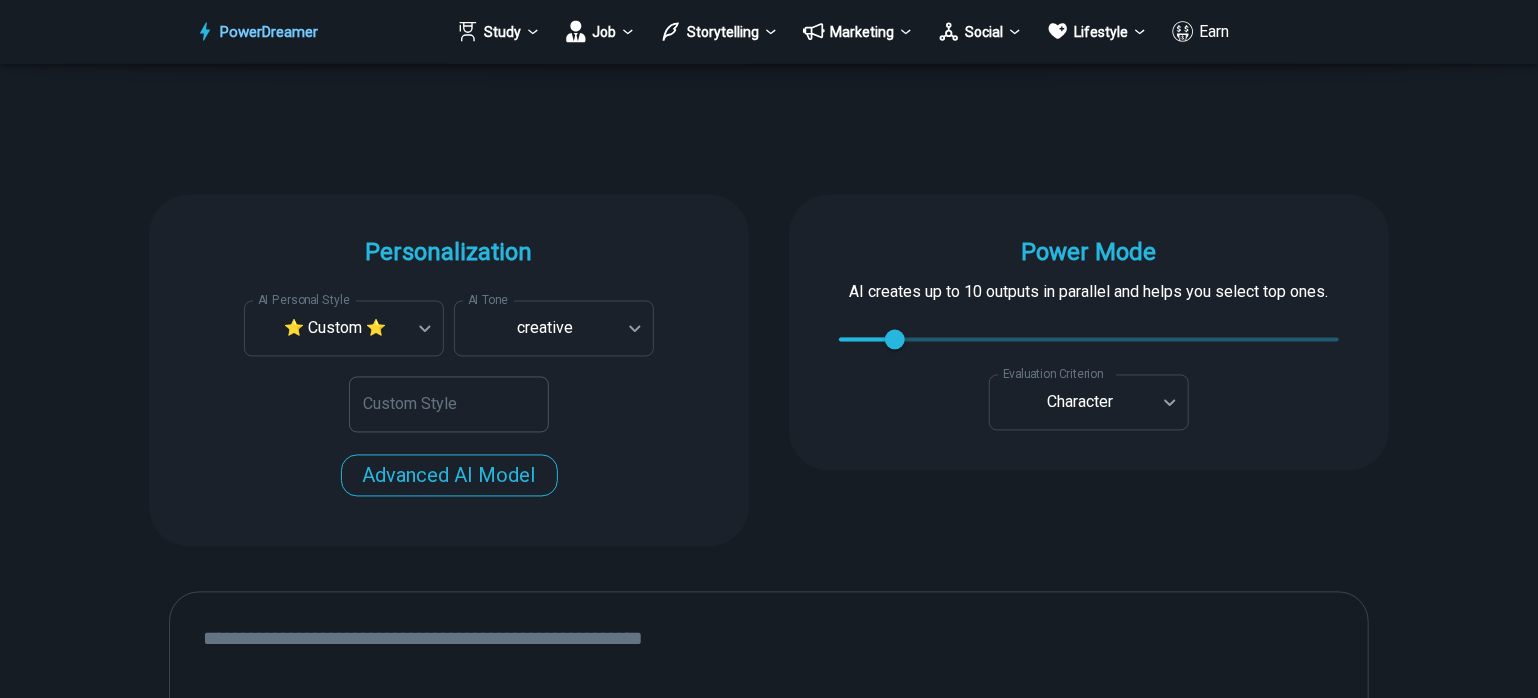 click on "Custom Style" at bounding box center (449, 405) 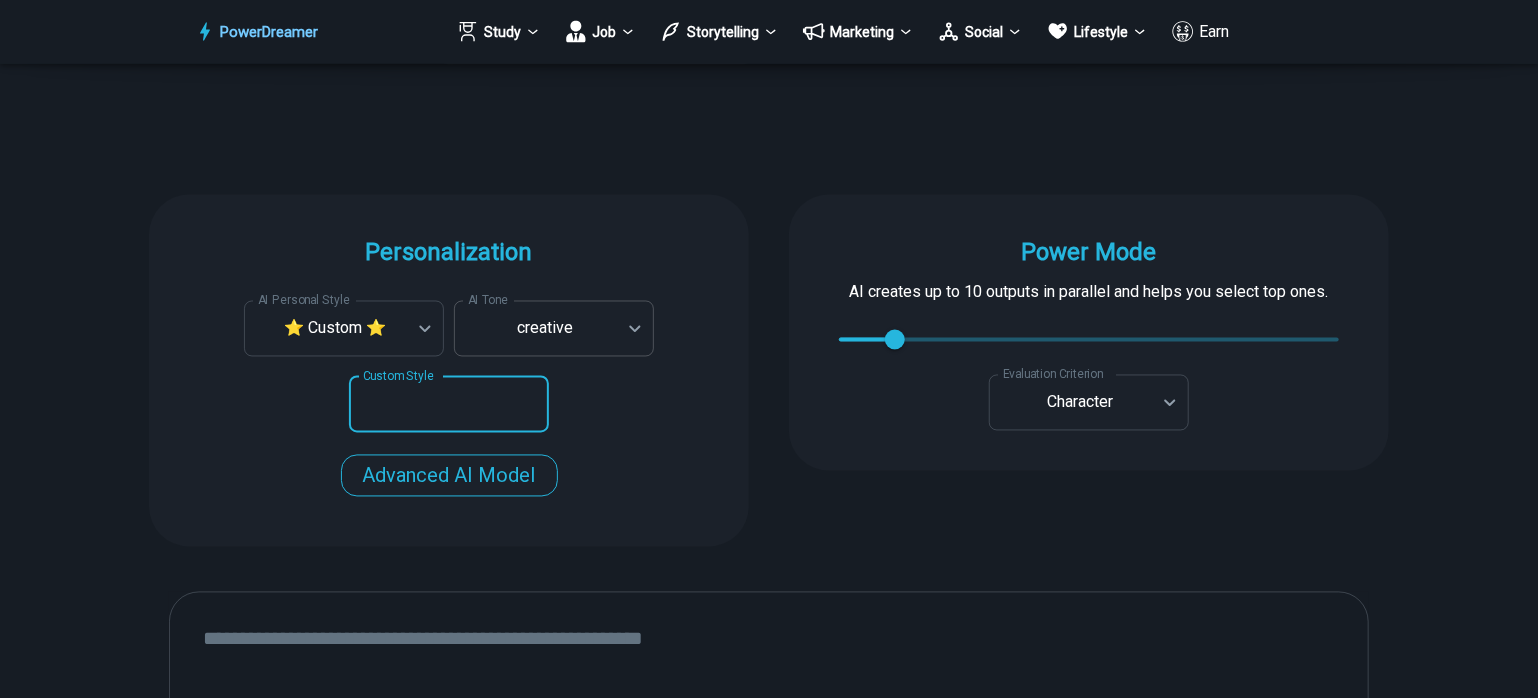 click on "PowerDreamer Study Job Storytelling Marketing Social Lifestyle Earn AI Fanfiction Generator Write fan fiction in many styles, from J.K [LAST] to J.R.R. [LAST] START Faster with PowerDreamer 215,109 AI-Generated Outputs. 60,000+ PowerDreamer Users. PowerDreamer saved me a ton of stress and even more time. Highly recommend. [FIRST] [LAST] is a writer and producer with experience at Morning Rush, Arizona PBS, Metro Weekly and The Washington Times I received a job offer today that your awesome website helped me get. Thank you! I will be singing your praises. [FIRST] [LAST] signed up to PowerDreamer November 30th 2023 and received his job offer February 1st 2024 Absolutely love this program!! I'm usually hesitant to pay for anything without being able to try it for free first. However, I was desperate to get resume writing help and this program far exceeded my expectations! I have been telling anyone I know looking for a job to try it. [FIRST] [LAST] [FIRST] [LAST], Product Manager in E-Commerce [FIRST] [LAST] [FIRST] [LAST] [FIRST] [LAST]" at bounding box center [769, 2920] 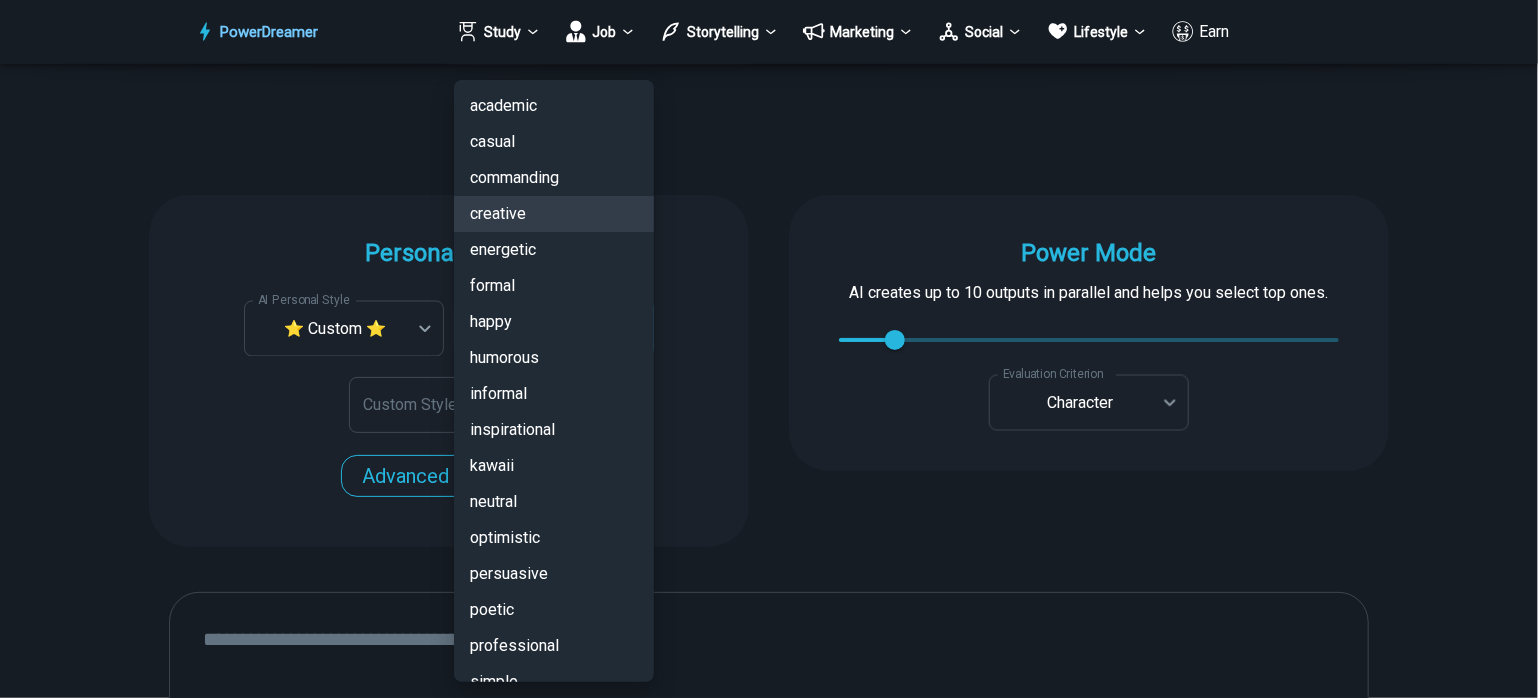 click at bounding box center (769, 349) 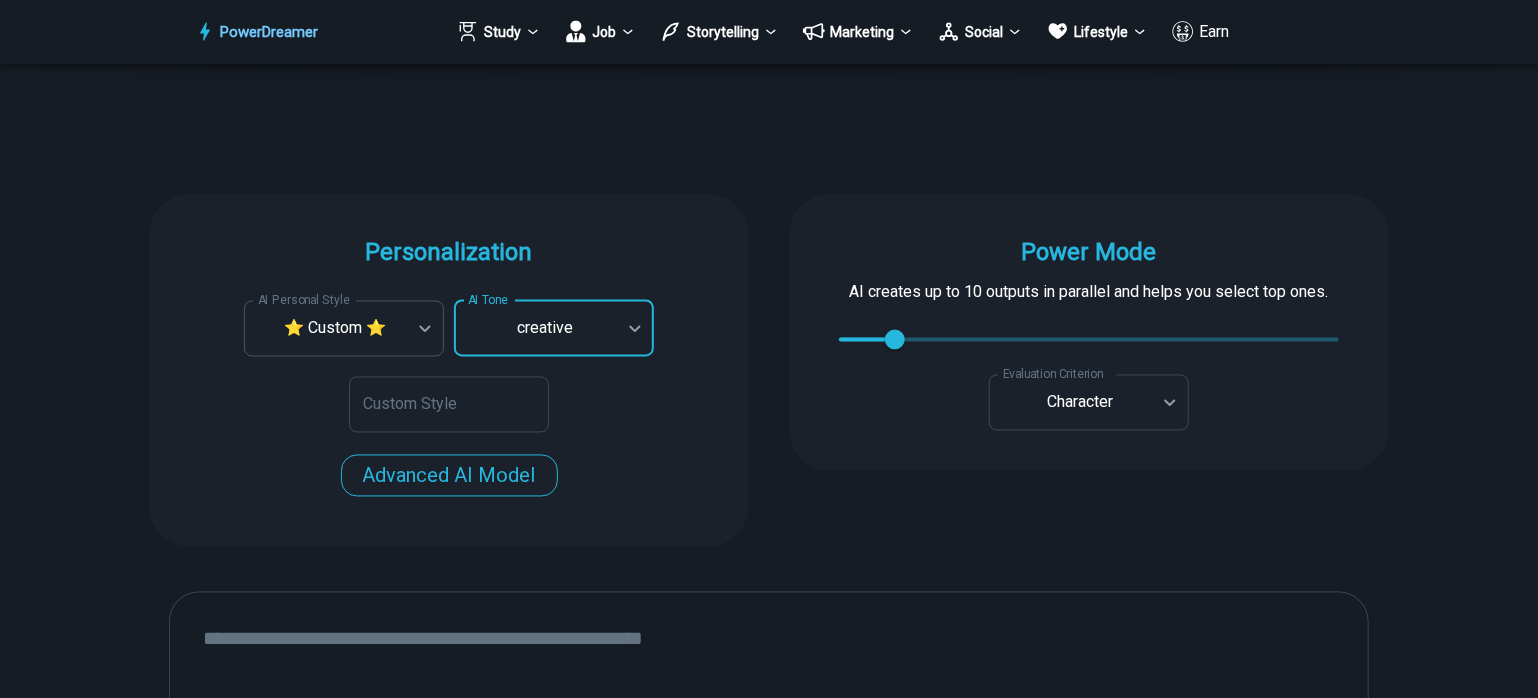 click on "PowerDreamer Study Job Storytelling Marketing Social Lifestyle Earn AI Fanfiction Generator Write fan fiction in many styles, from J.K [LAST] to J.R.R. [LAST] START Faster with PowerDreamer 215,109 AI-Generated Outputs. 60,000+ PowerDreamer Users. PowerDreamer saved me a ton of stress and even more time. Highly recommend. [FIRST] [LAST] is a writer and producer with experience at Morning Rush, Arizona PBS, Metro Weekly and The Washington Times I received a job offer today that your awesome website helped me get. Thank you! I will be singing your praises. [FIRST] [LAST] signed up to PowerDreamer November 30th 2023 and received his job offer February 1st 2024 Absolutely love this program!! I'm usually hesitant to pay for anything without being able to try it for free first. However, I was desperate to get resume writing help and this program far exceeded my expectations! I have been telling anyone I know looking for a job to try it. [FIRST] [LAST] [FIRST] [LAST], Product Manager in E-Commerce [FIRST] [LAST] [FIRST] [LAST] [FIRST] [LAST]" at bounding box center [769, 2920] 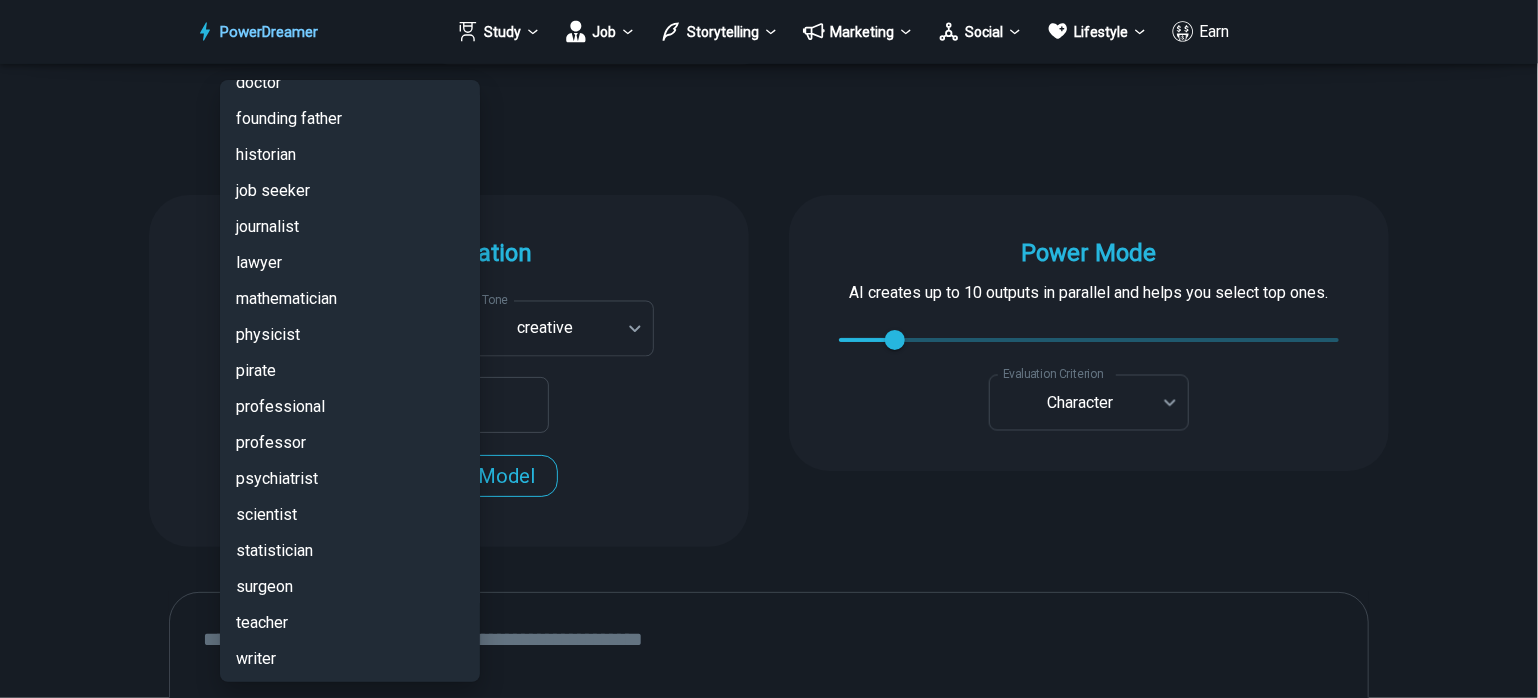 scroll, scrollTop: 4706, scrollLeft: 0, axis: vertical 